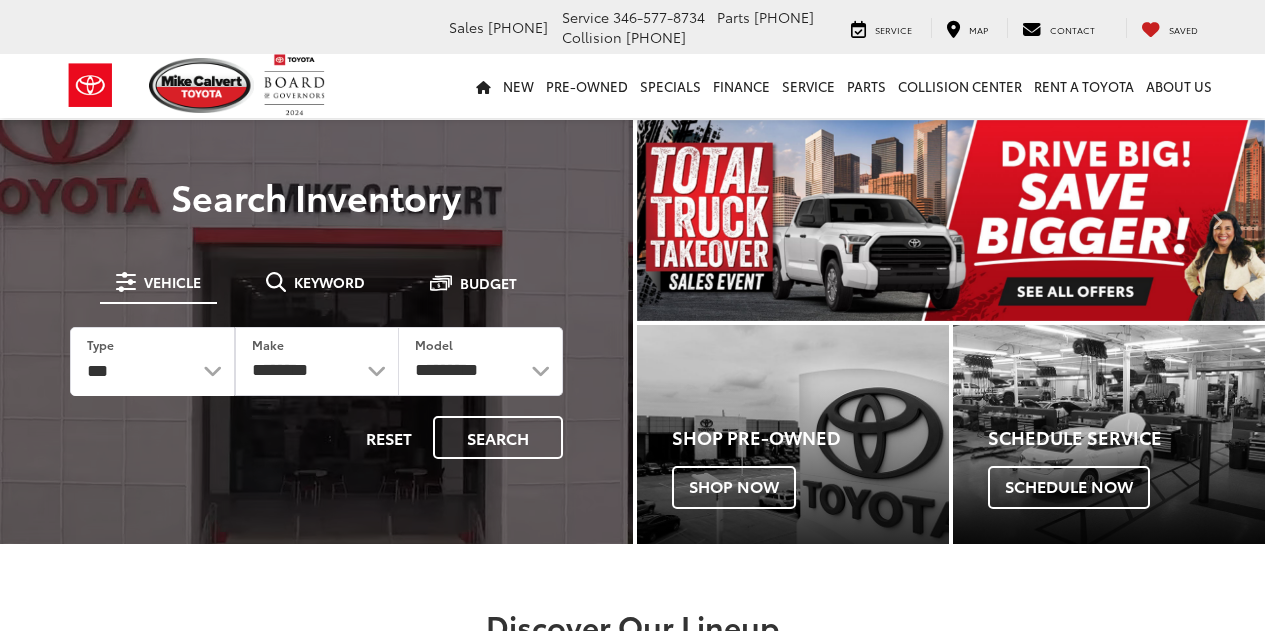 scroll, scrollTop: 0, scrollLeft: 0, axis: both 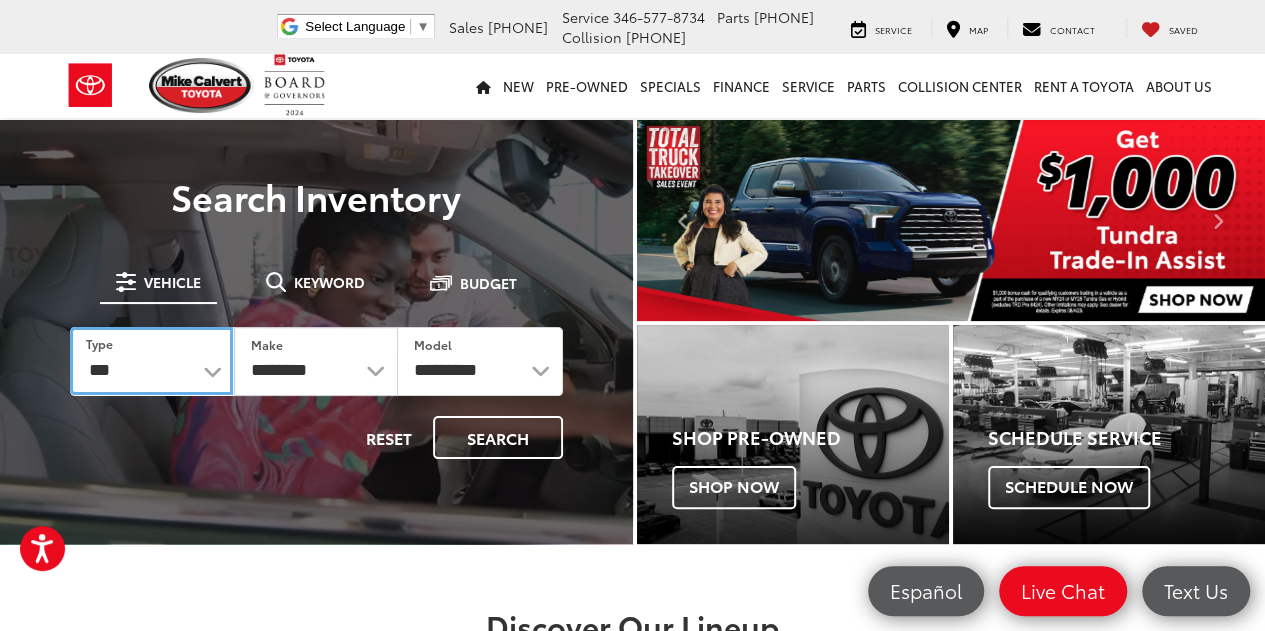 click on "***
***
****
*********" at bounding box center [151, 361] 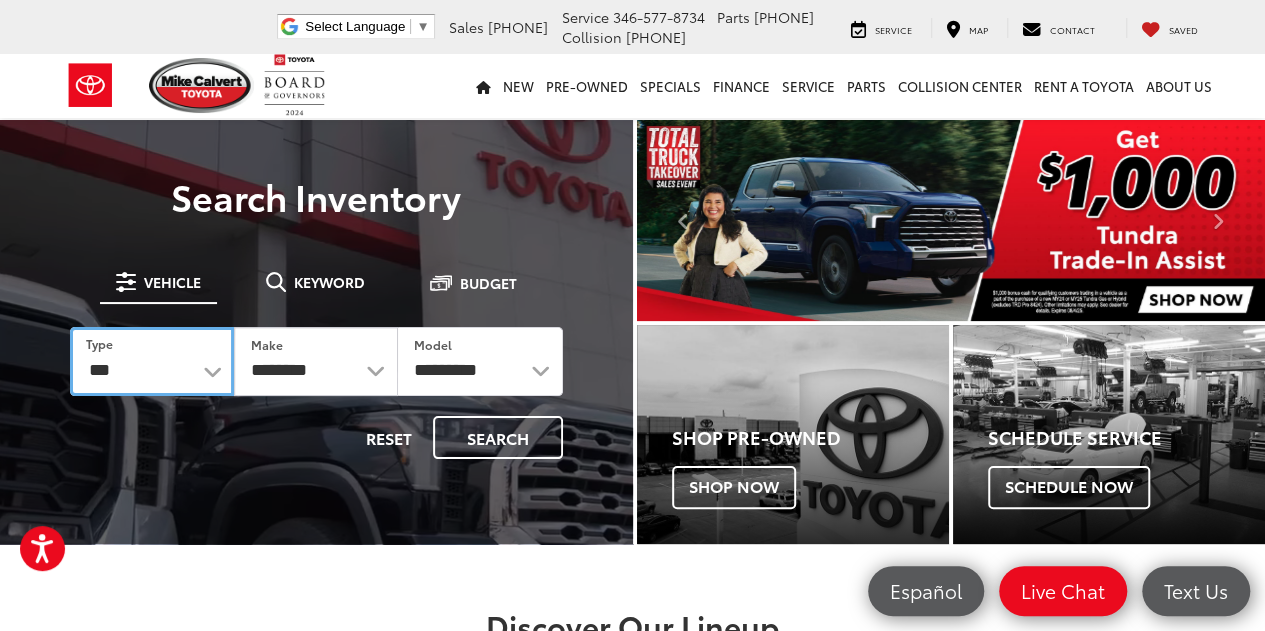 select on "******" 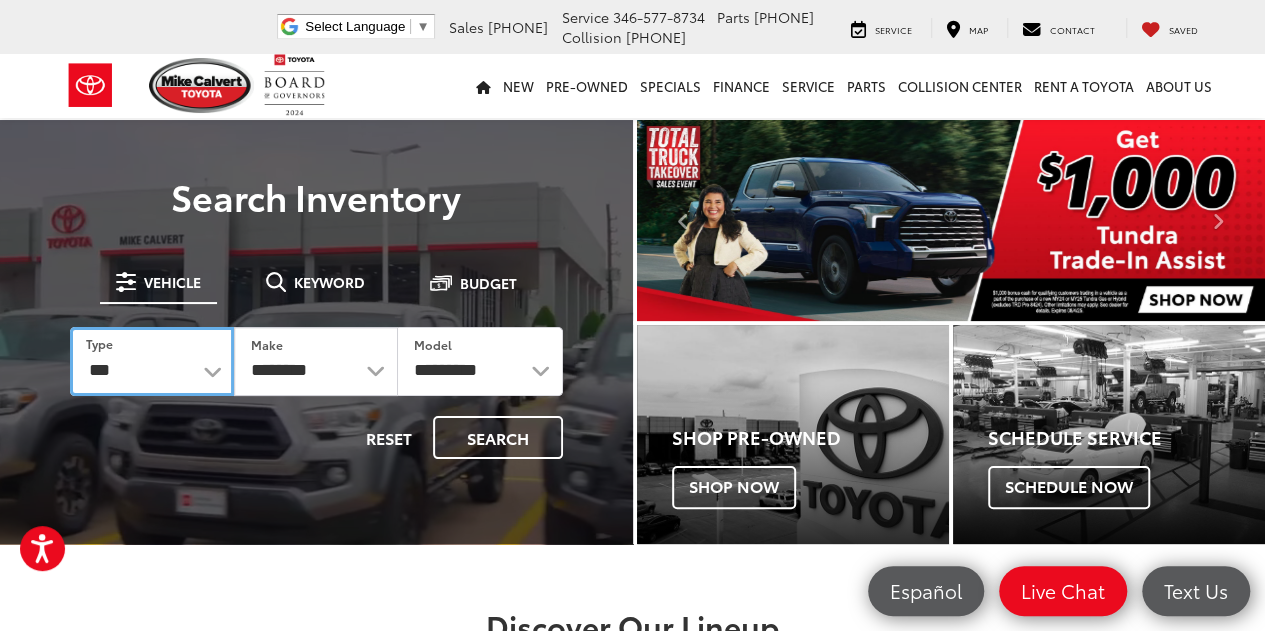 click on "***
***
****
*********" at bounding box center [152, 361] 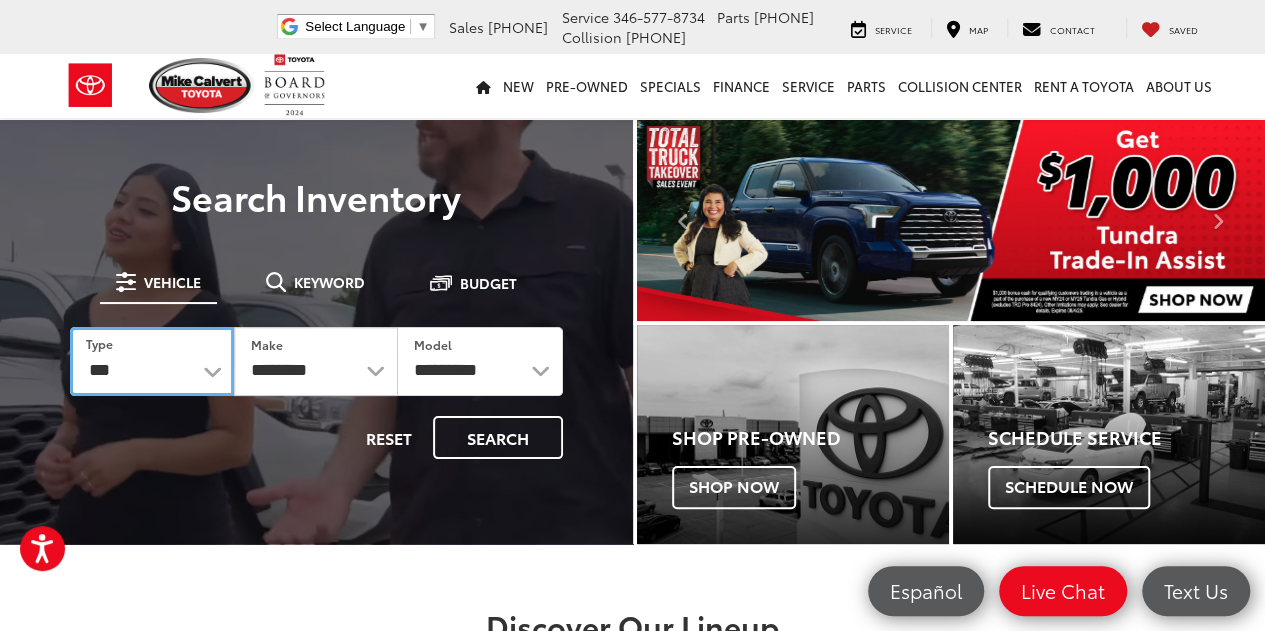 select on "******" 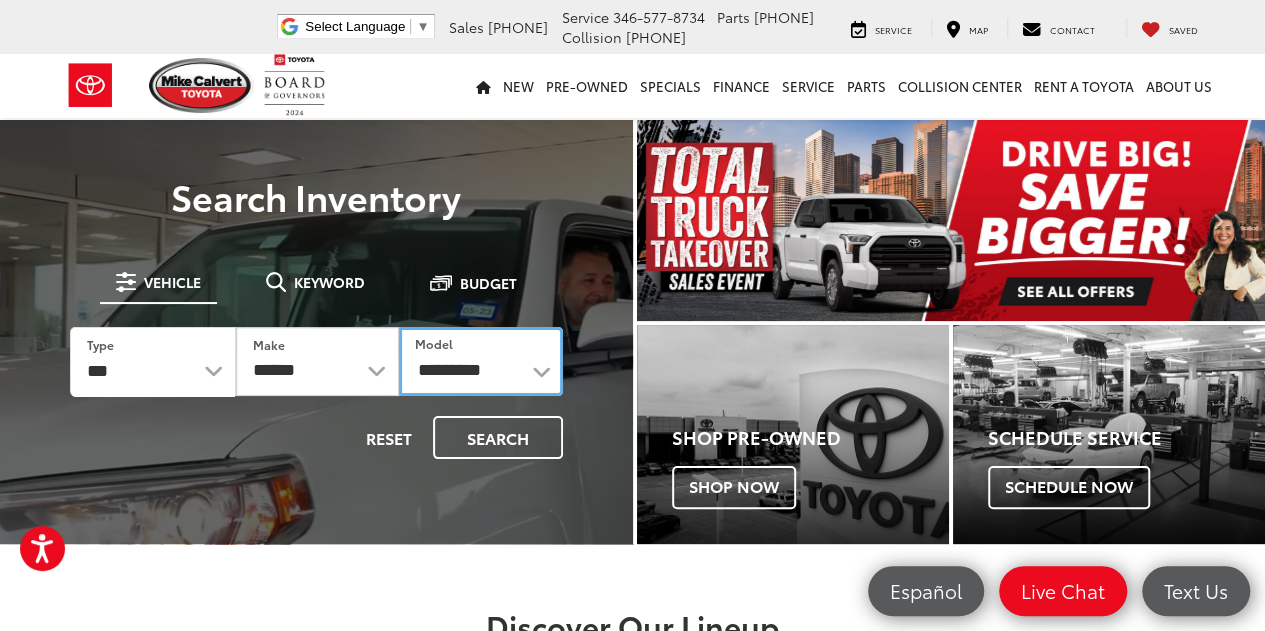 click on "**********" at bounding box center (480, 361) 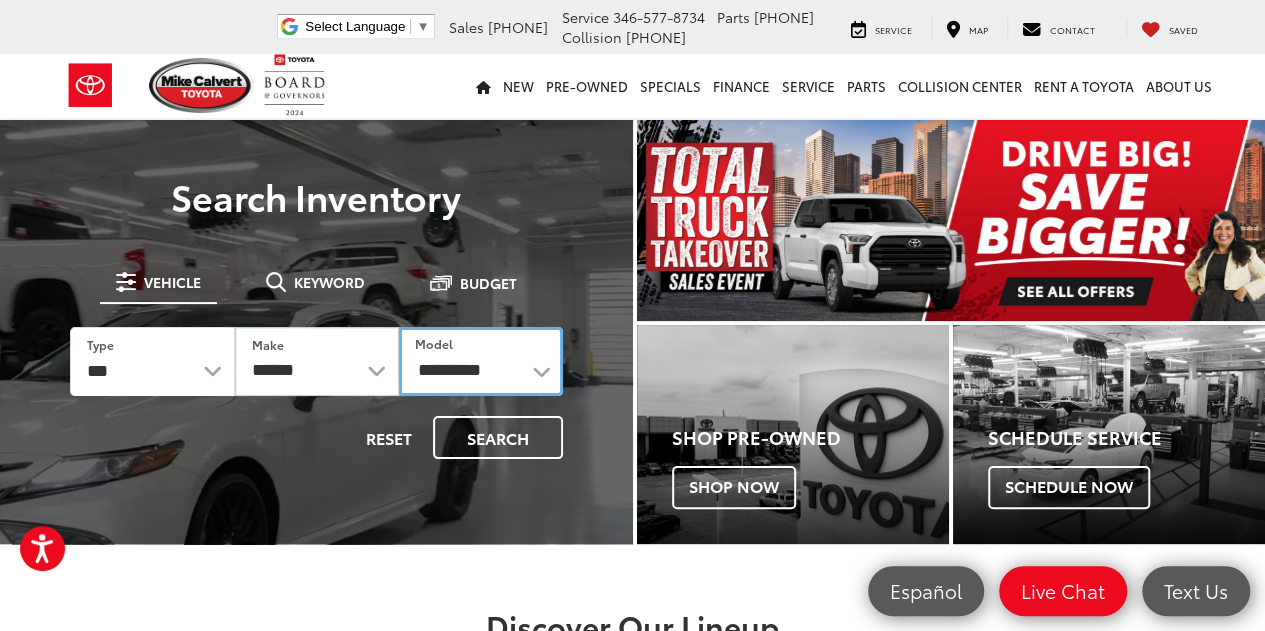 select on "*****" 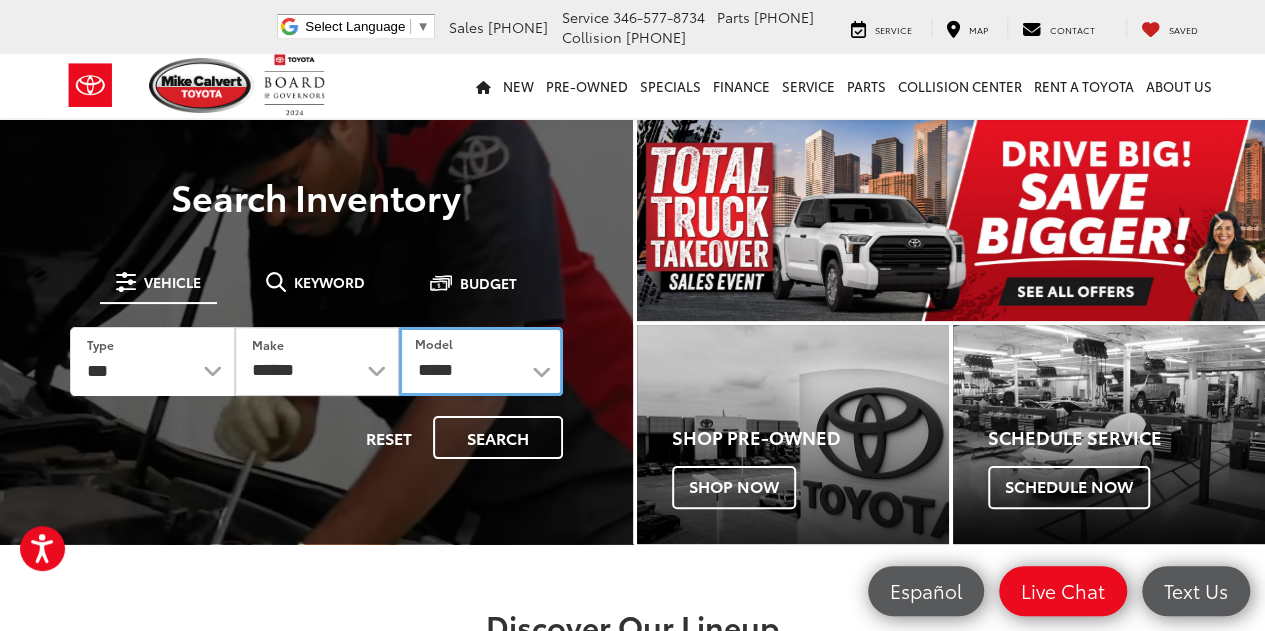 click on "**********" at bounding box center [481, 361] 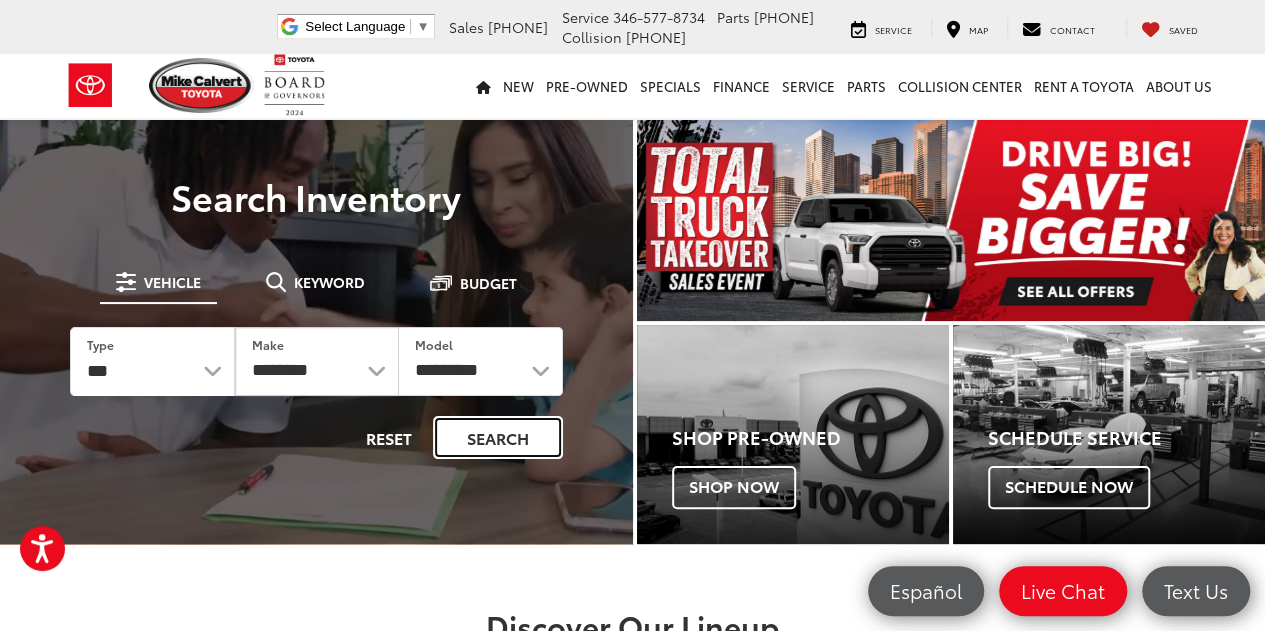 click on "Search" at bounding box center (498, 437) 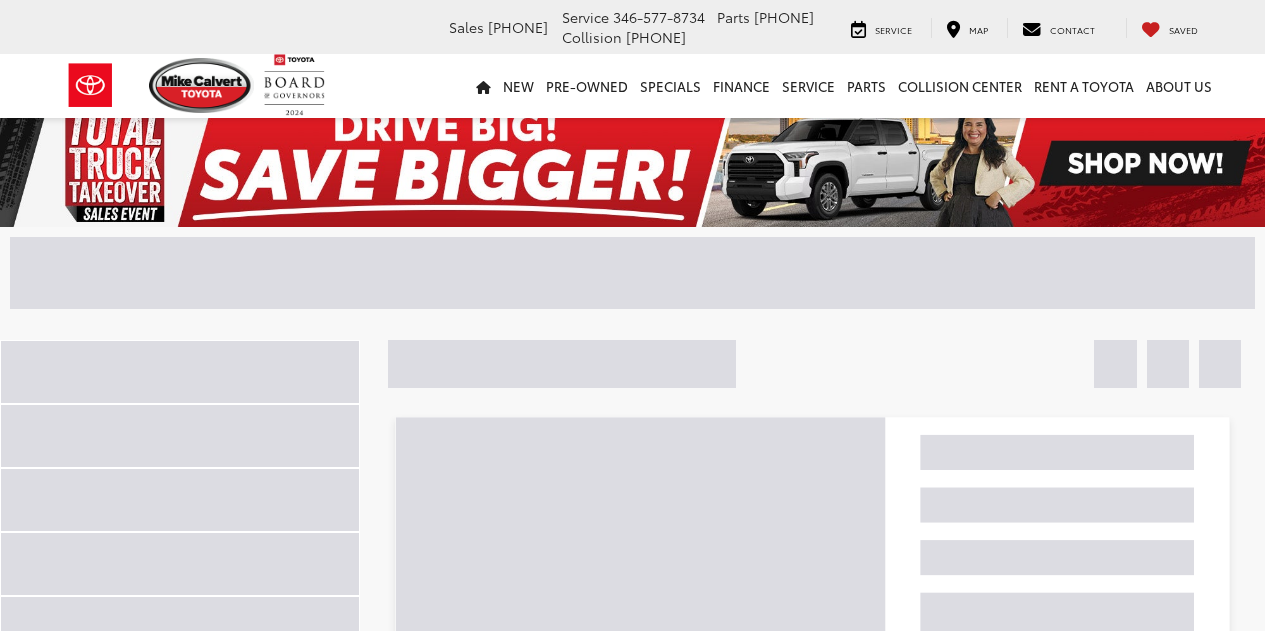 scroll, scrollTop: 0, scrollLeft: 0, axis: both 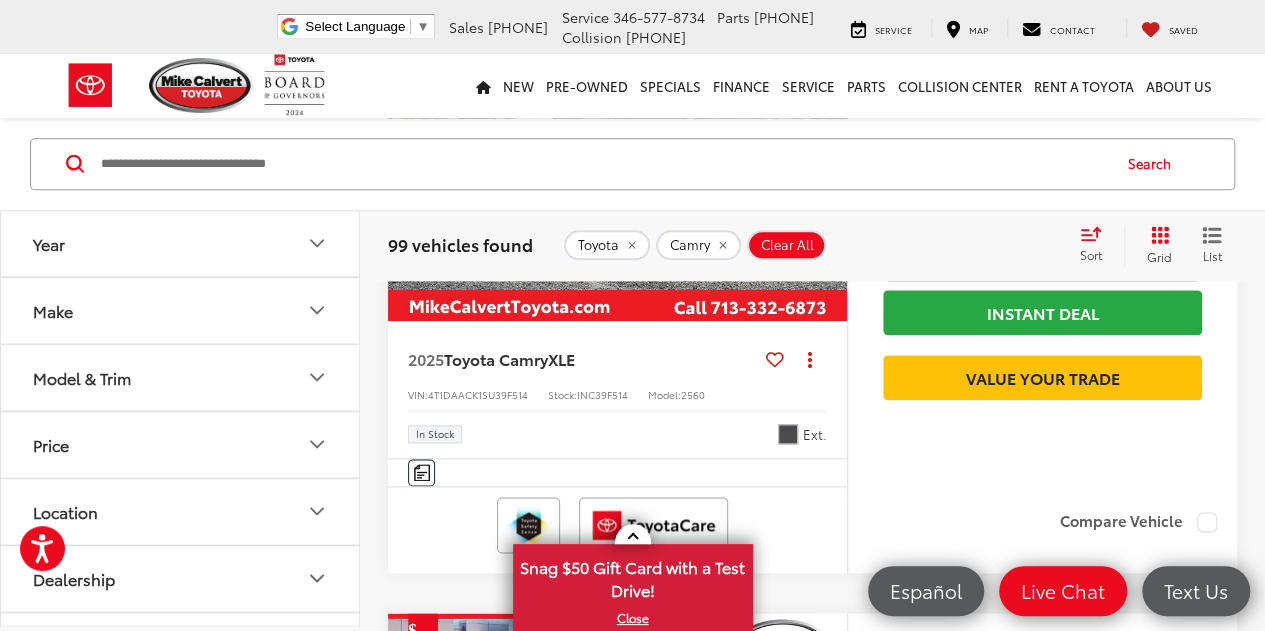 click on "Check Availability" at bounding box center [1042, 256] 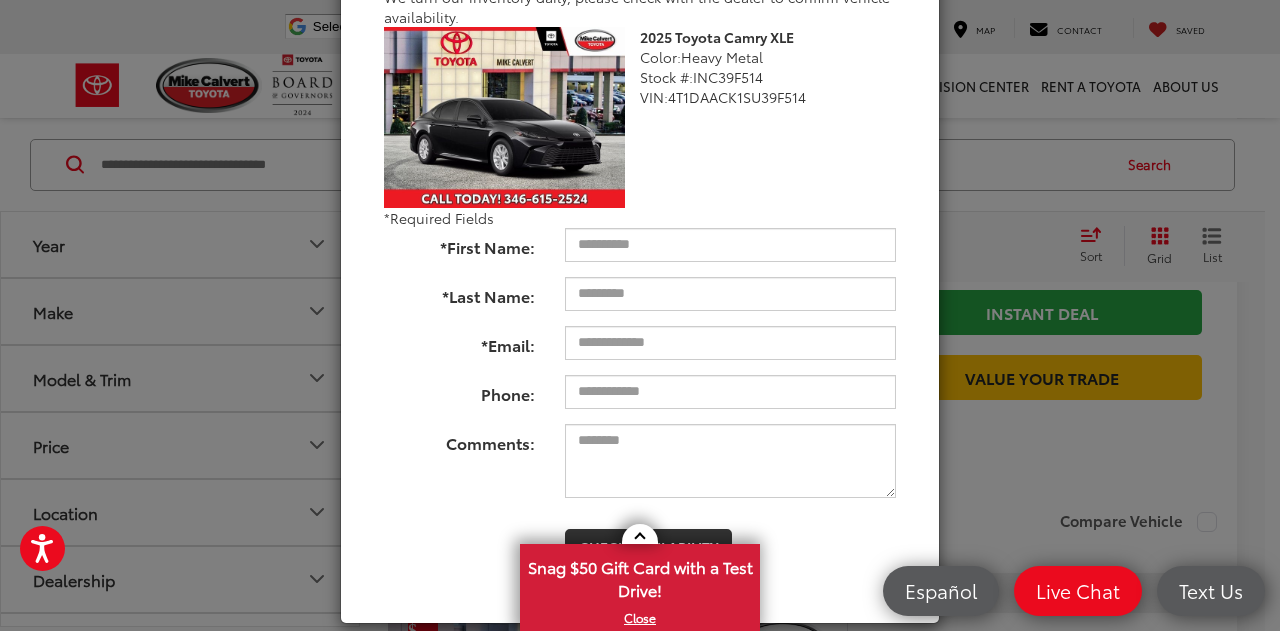 scroll, scrollTop: 202, scrollLeft: 0, axis: vertical 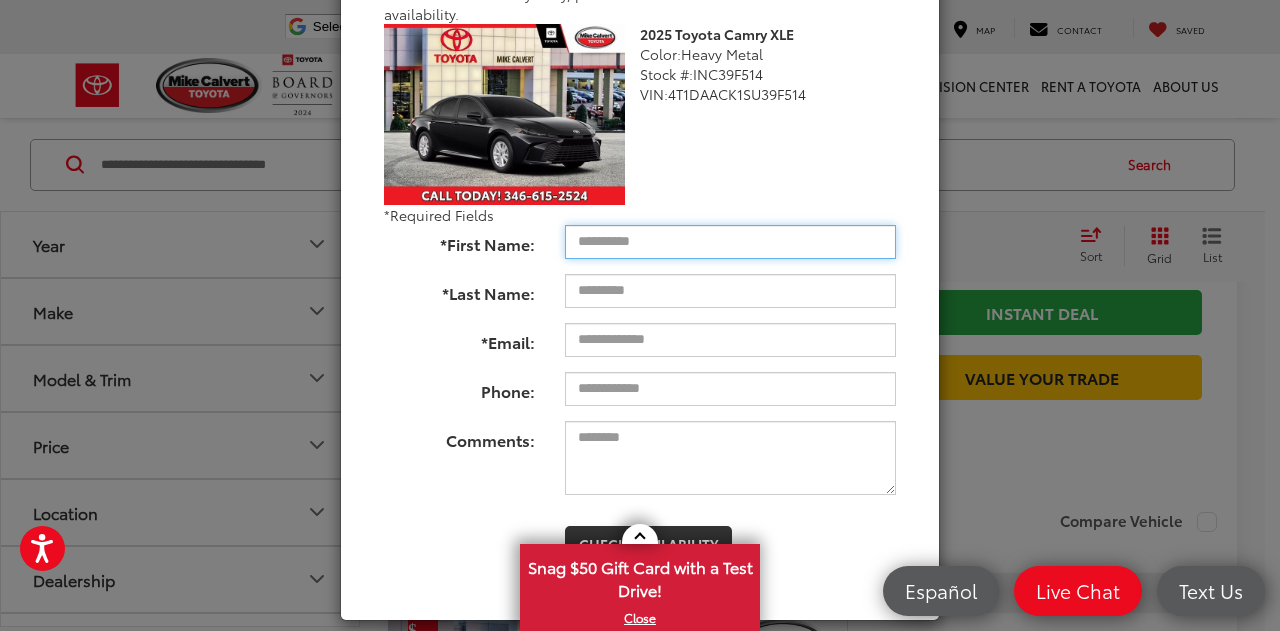 click on "*First Name:" at bounding box center (730, 242) 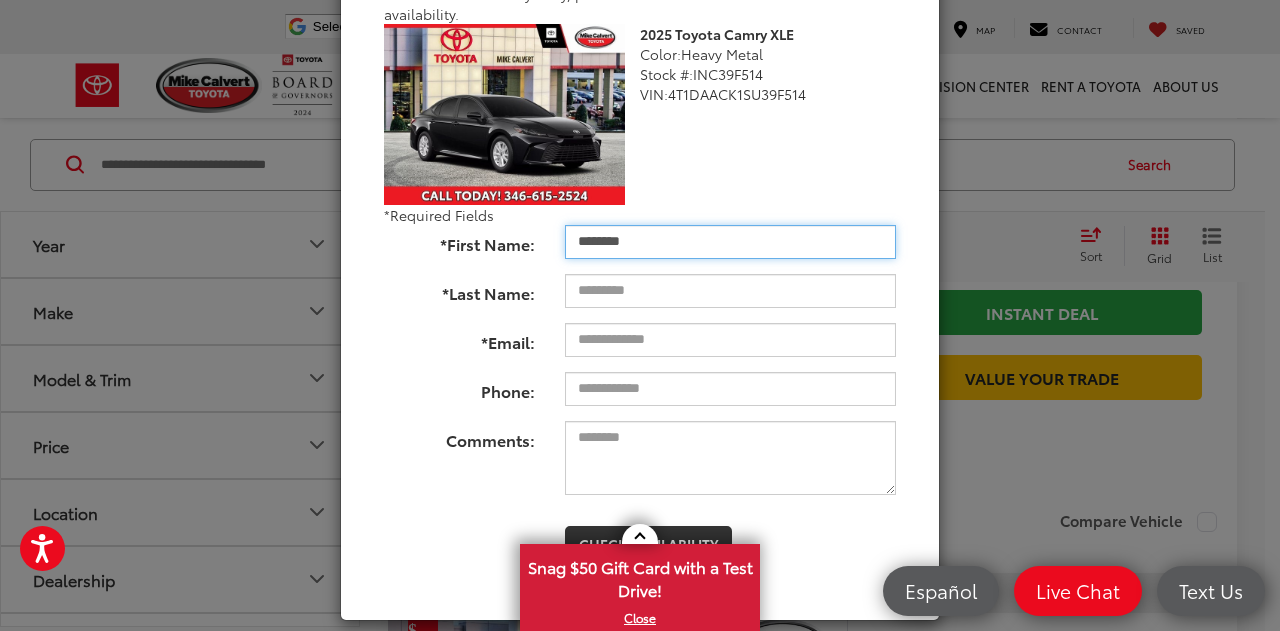 type on "********" 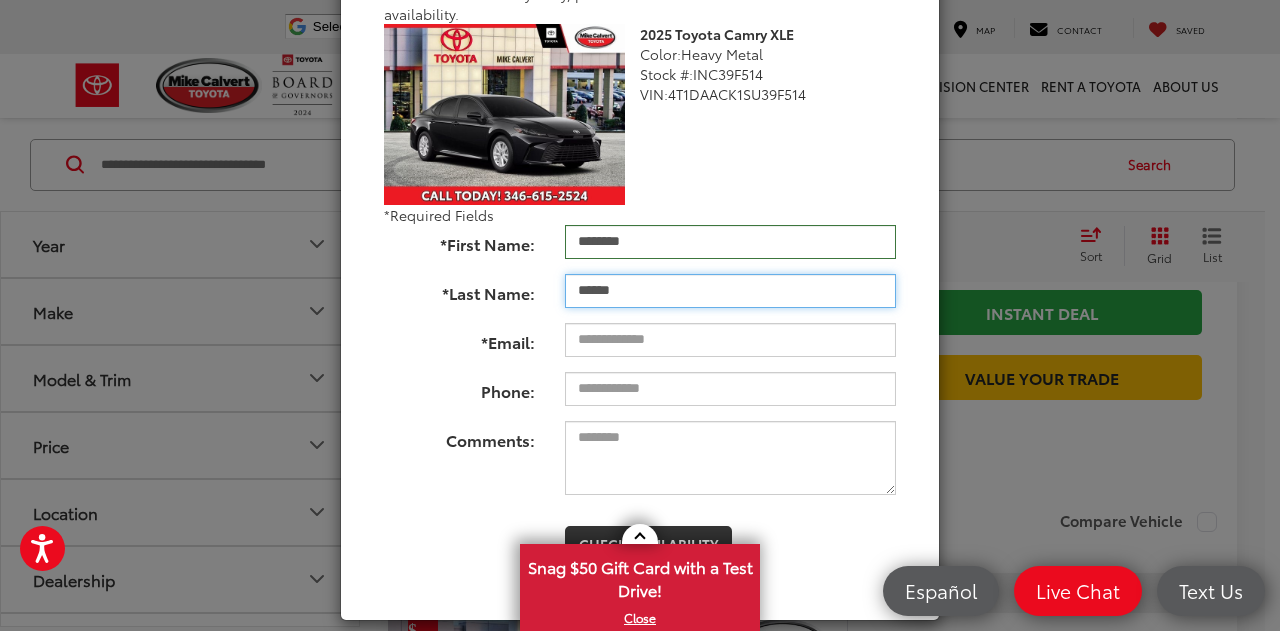 type on "******" 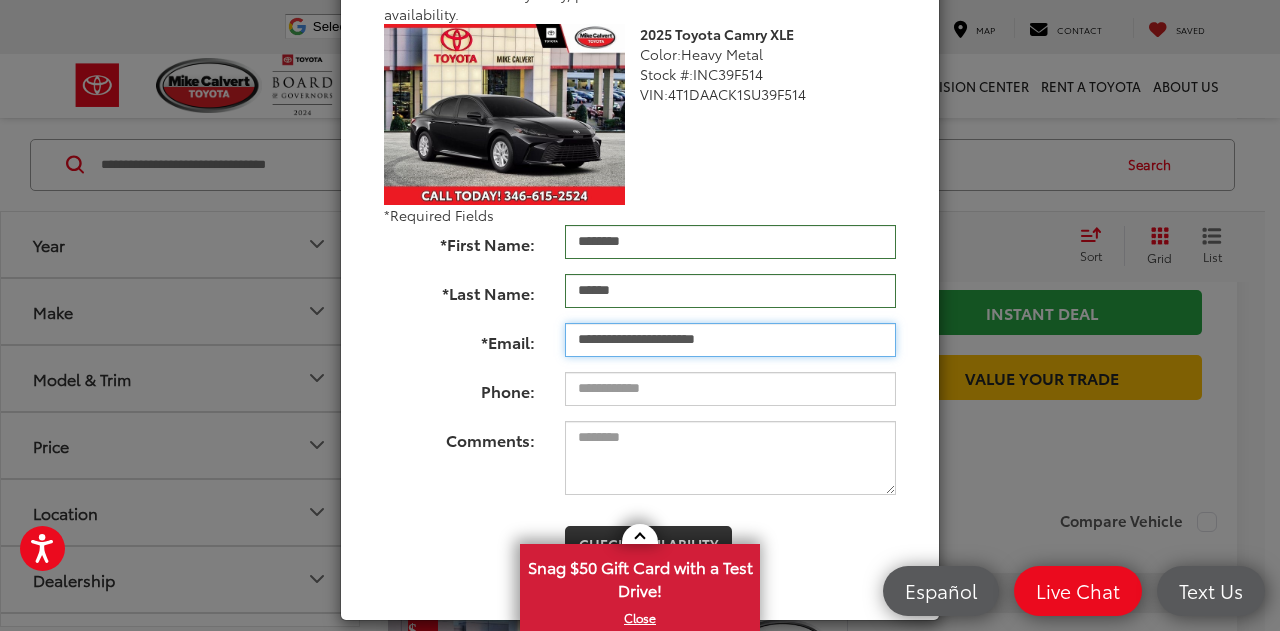 type on "**********" 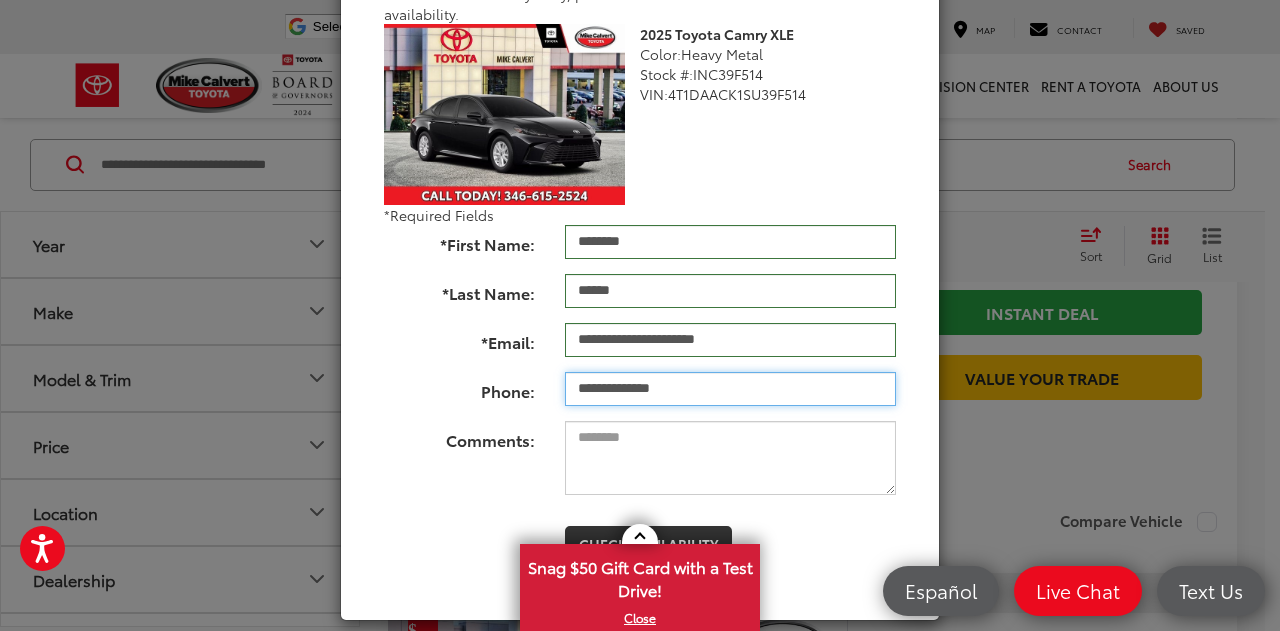 type on "**********" 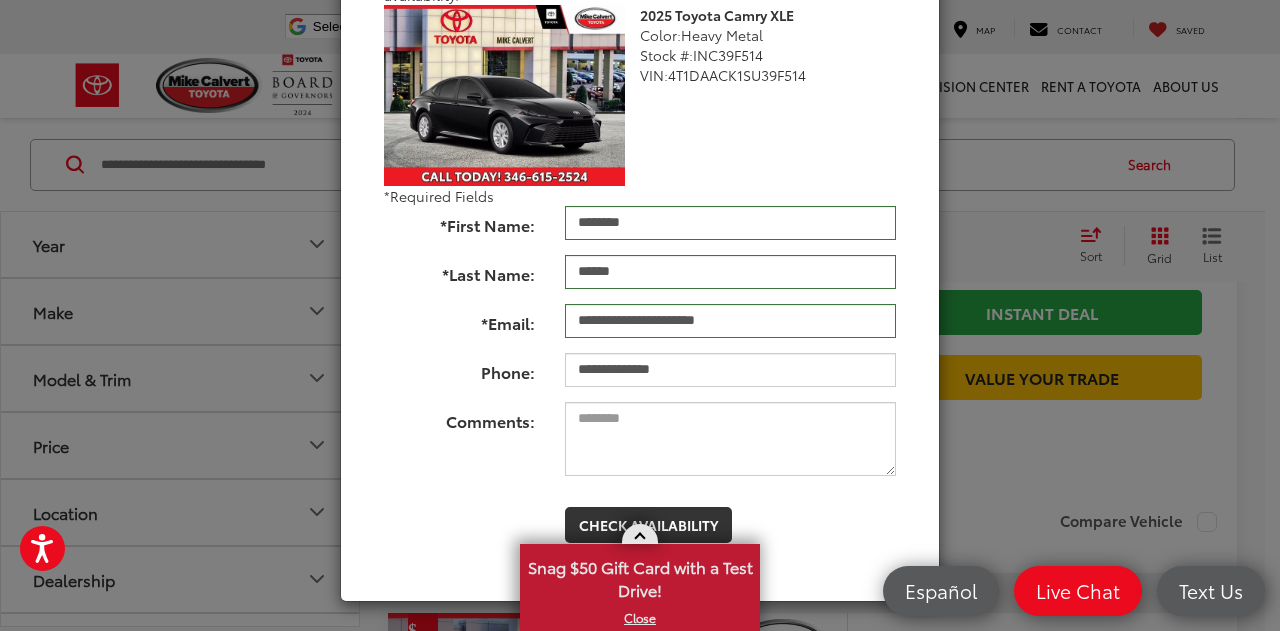click at bounding box center [640, 535] 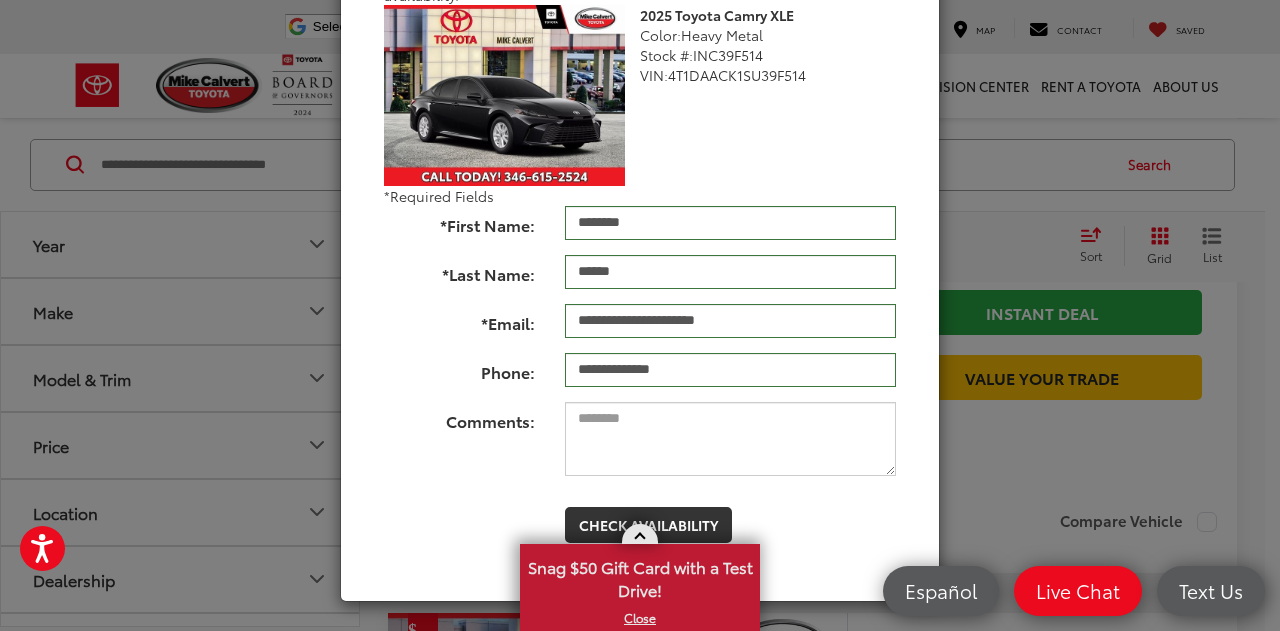 click at bounding box center (640, 535) 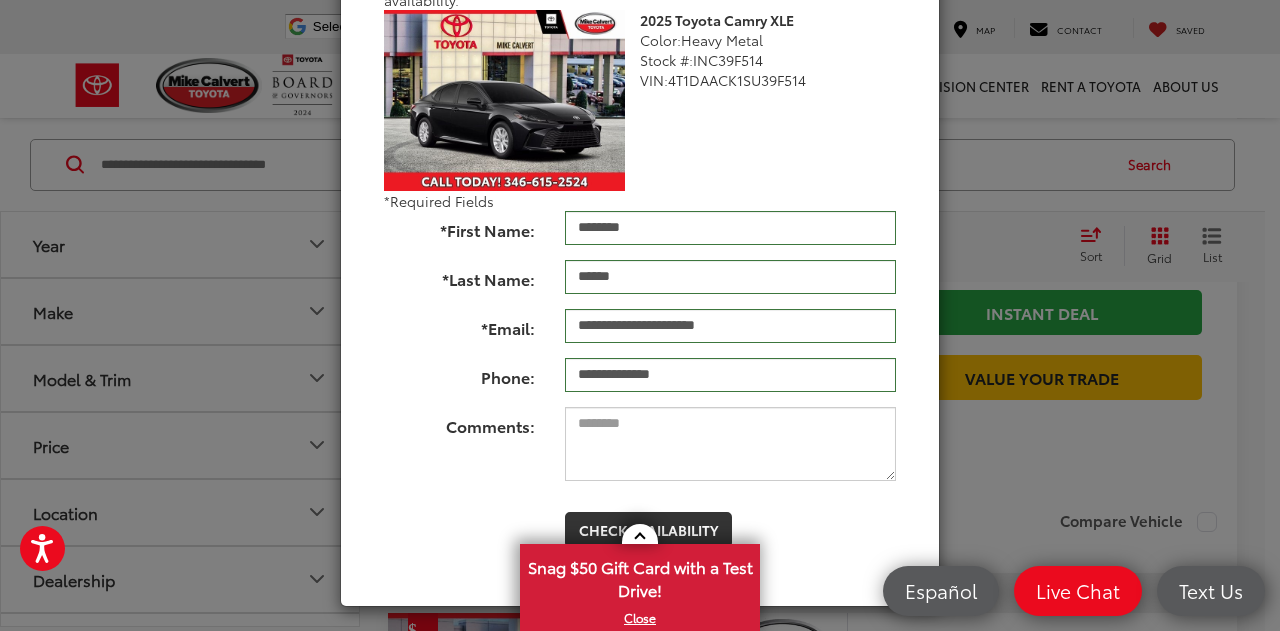 scroll, scrollTop: 221, scrollLeft: 0, axis: vertical 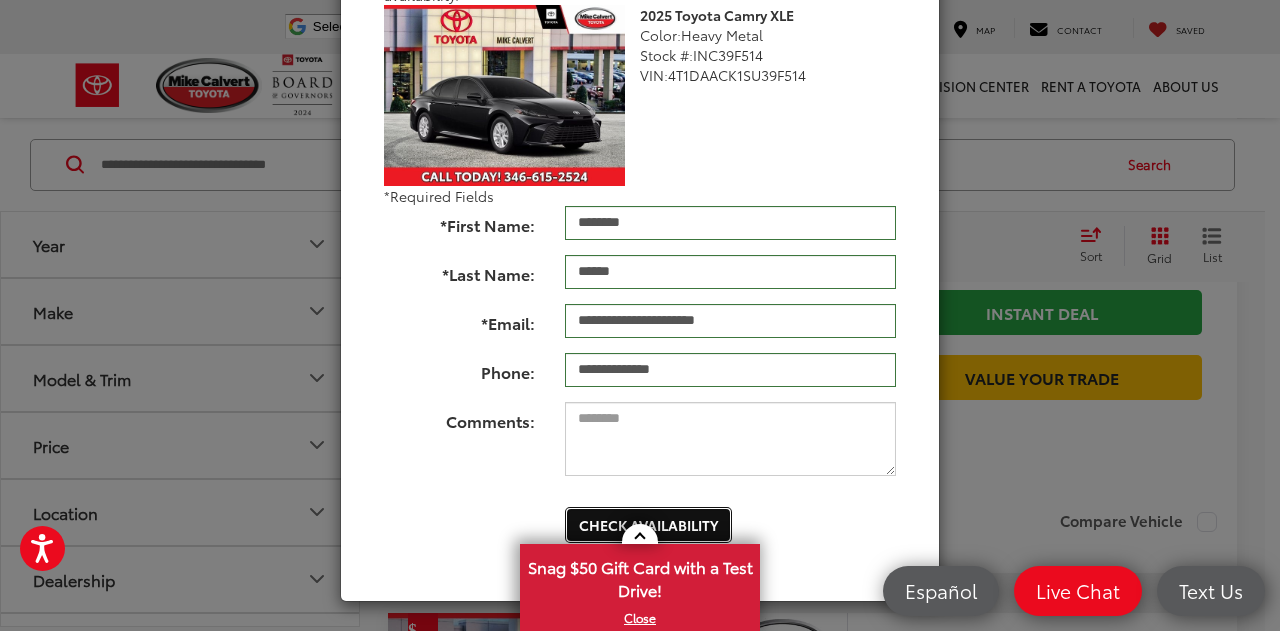 click on "Check Availability" at bounding box center [648, 525] 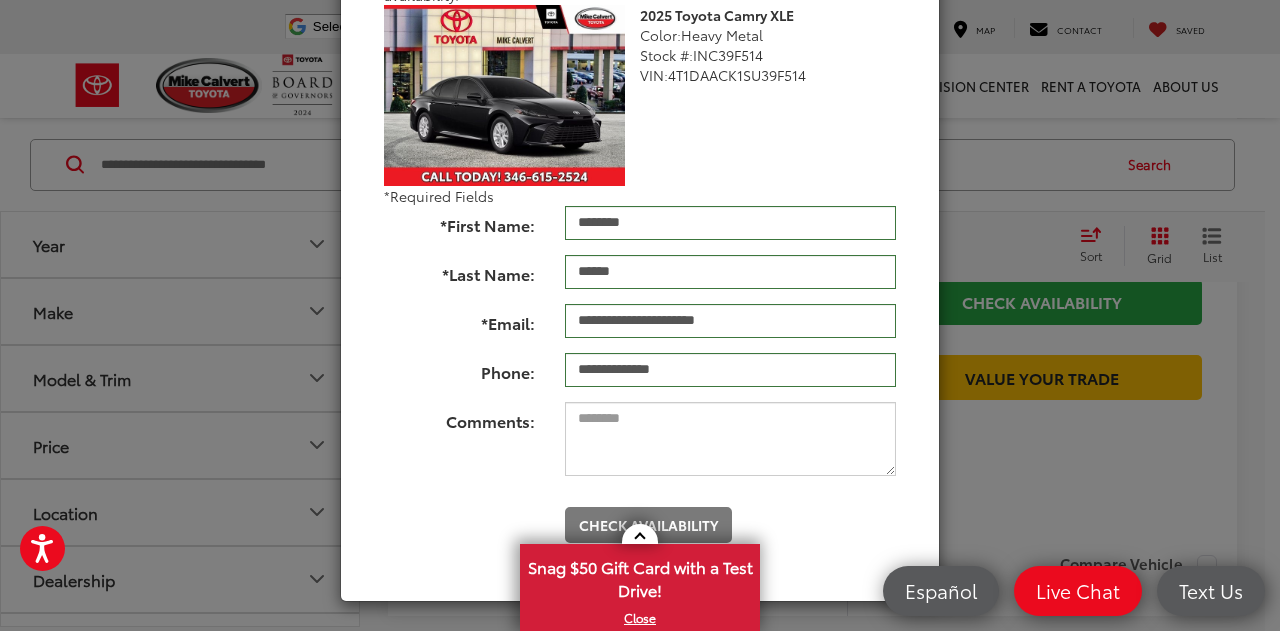 scroll, scrollTop: 1053, scrollLeft: 0, axis: vertical 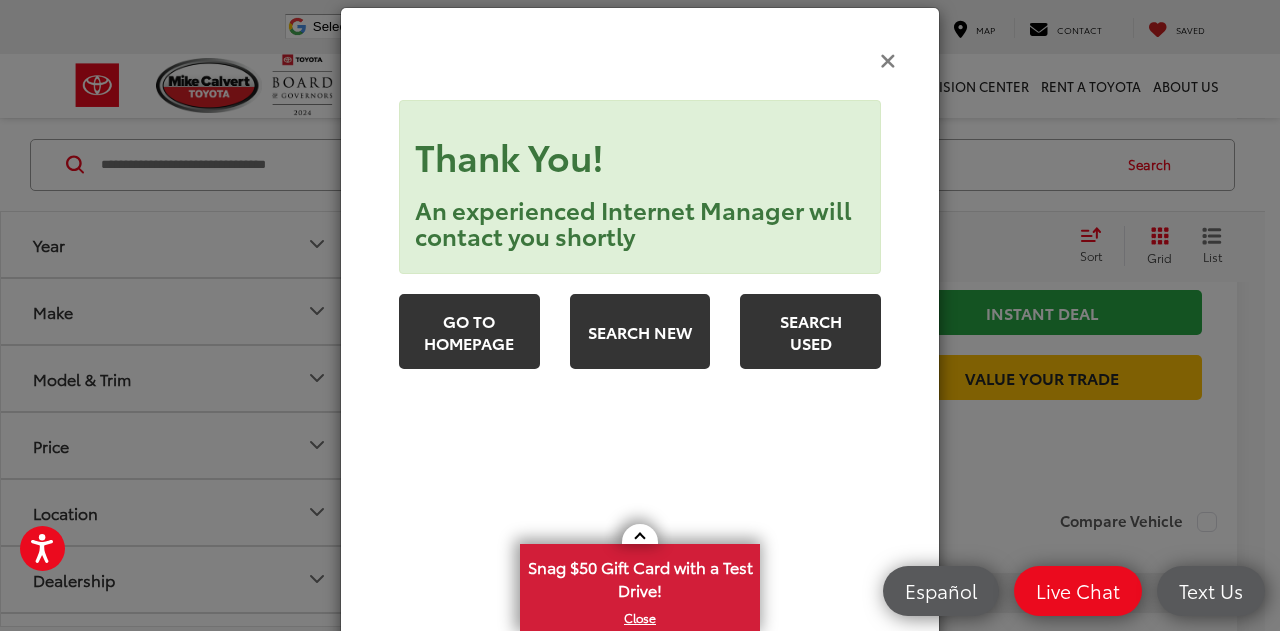 click at bounding box center (888, 59) 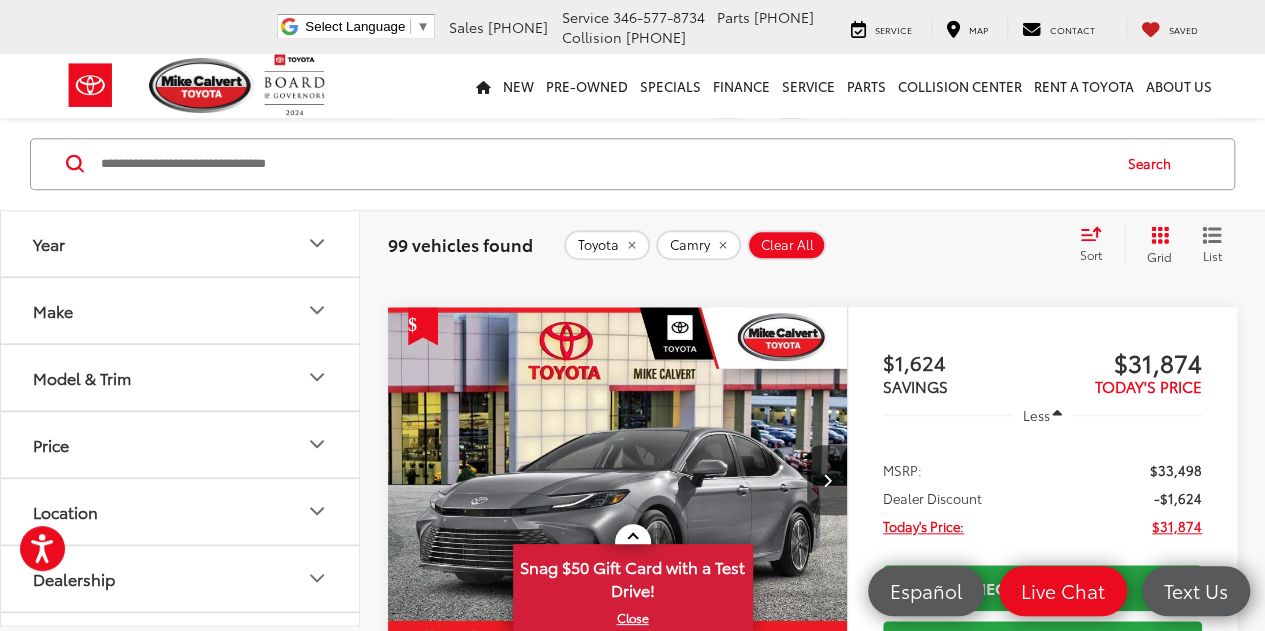scroll, scrollTop: 721, scrollLeft: 0, axis: vertical 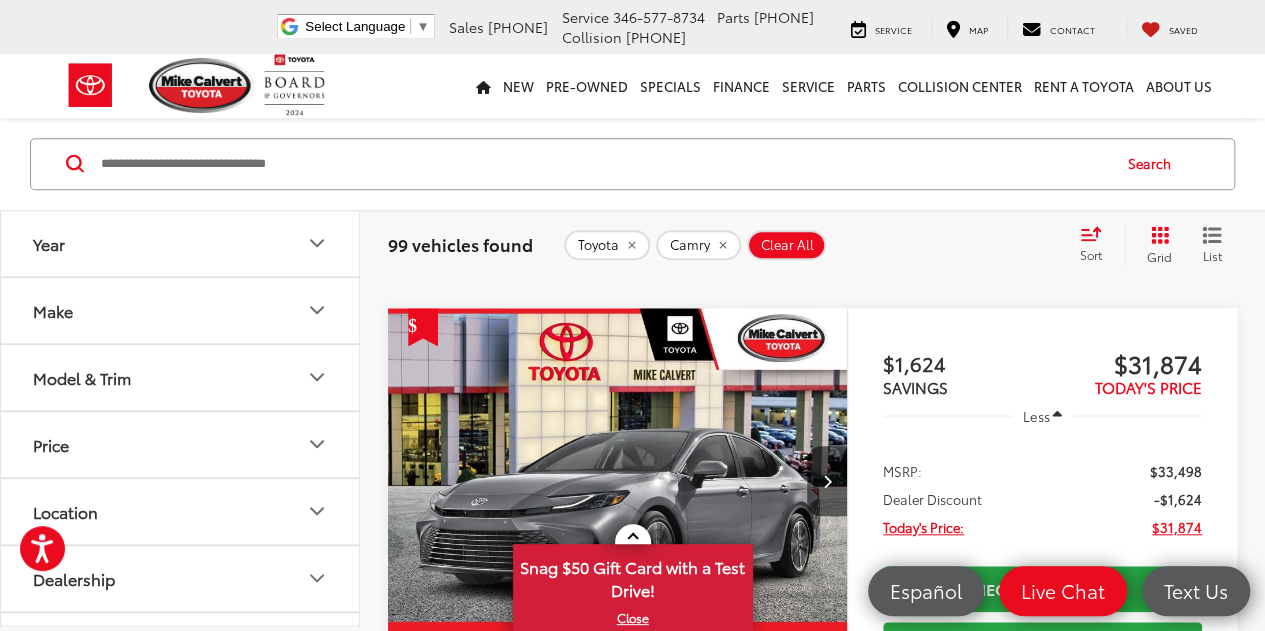 click 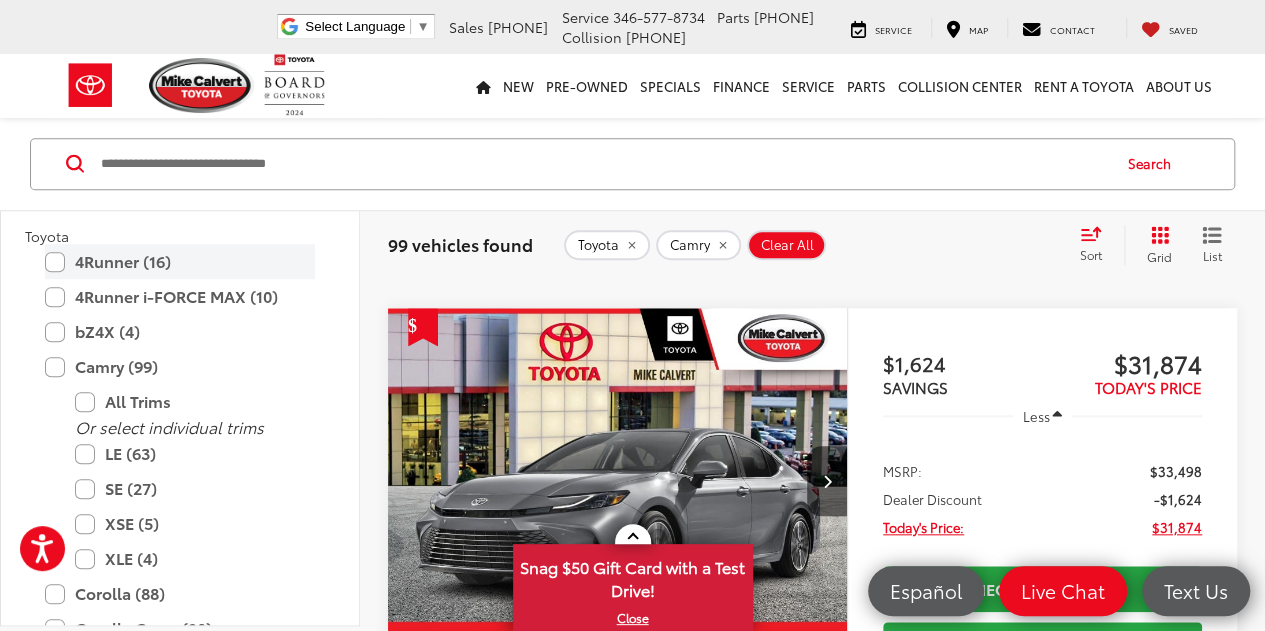 scroll, scrollTop: 238, scrollLeft: 0, axis: vertical 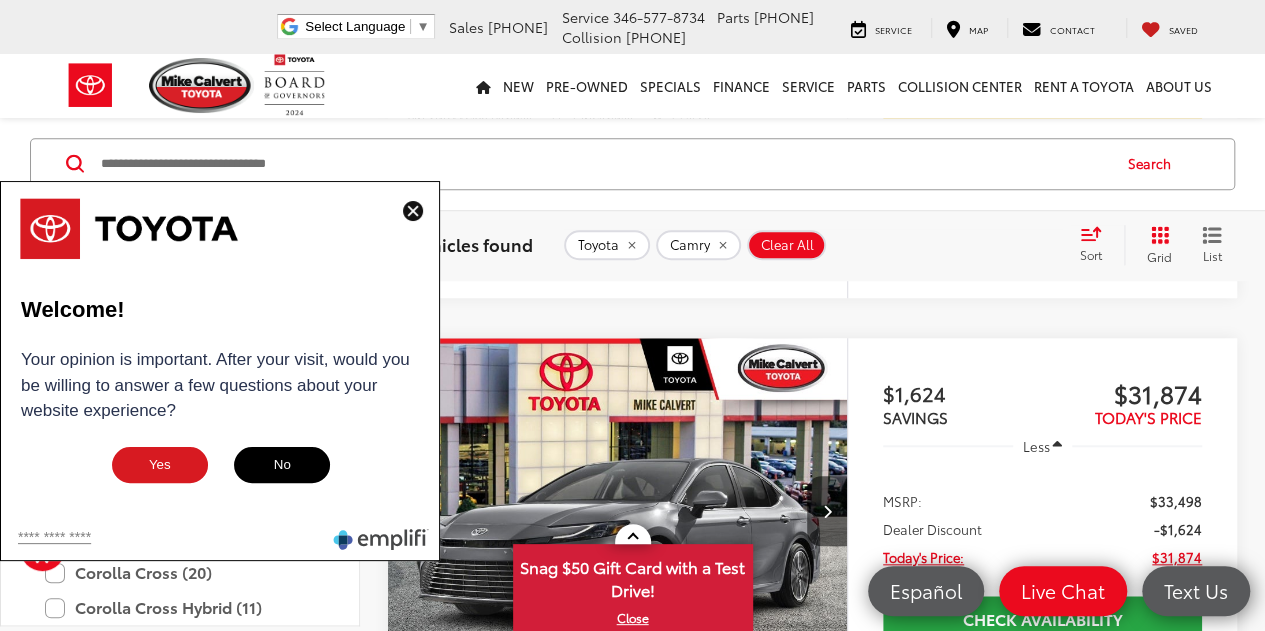 click at bounding box center (413, 211) 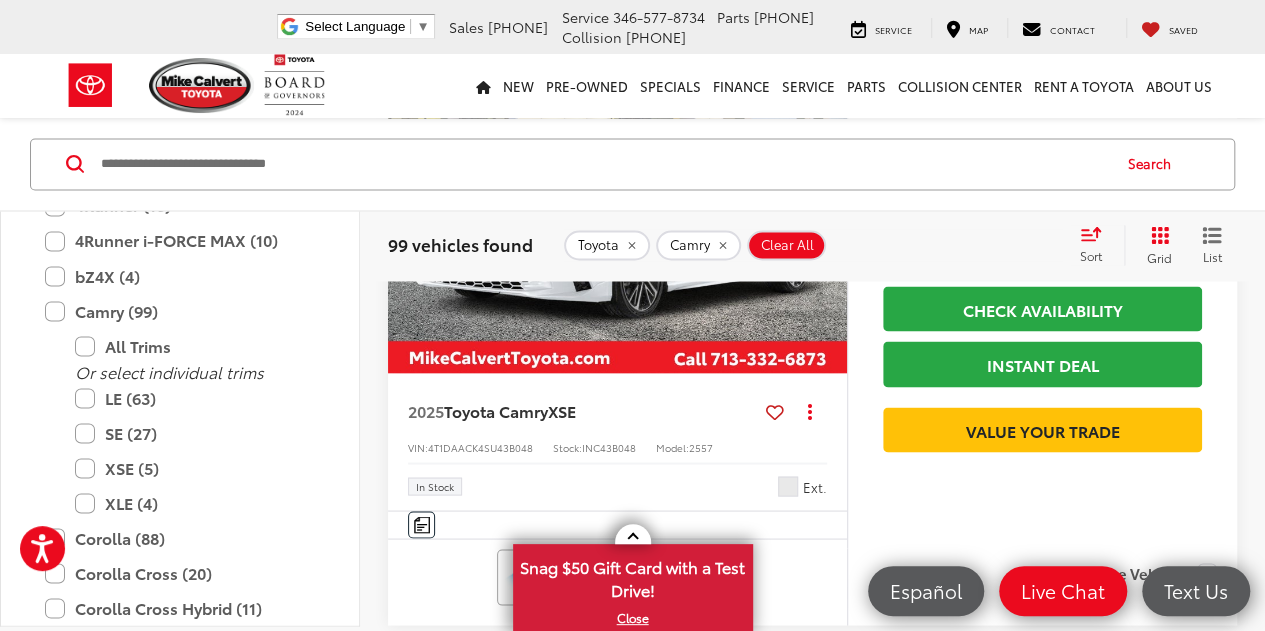 scroll, scrollTop: 1507, scrollLeft: 0, axis: vertical 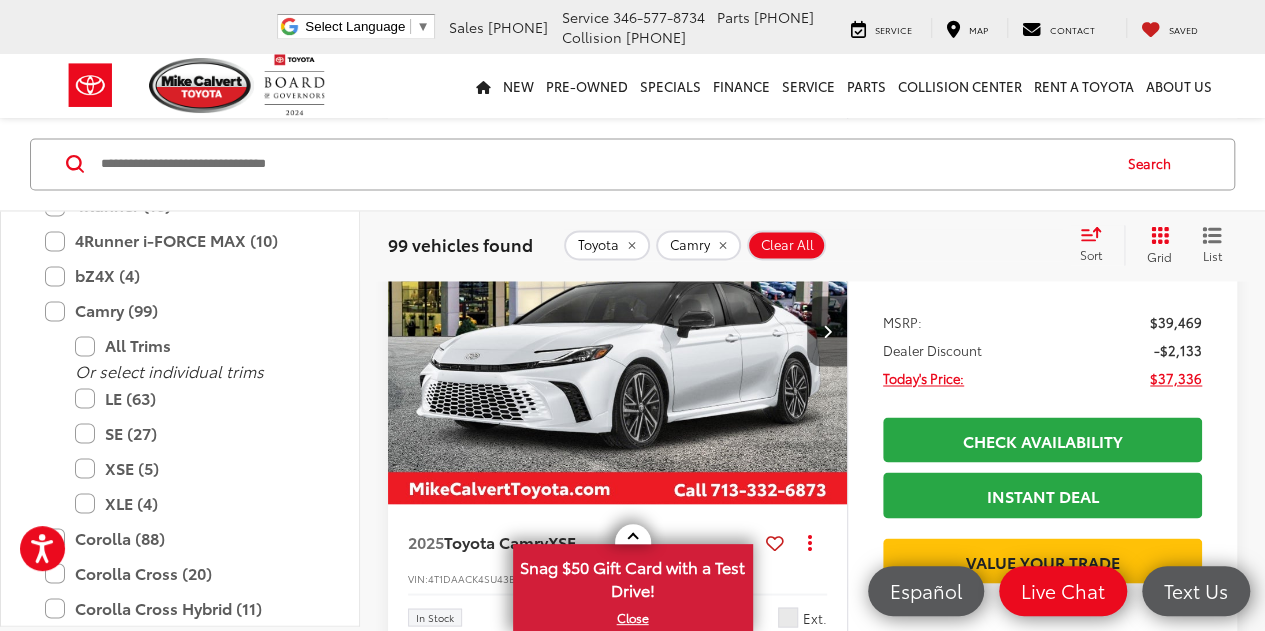 click at bounding box center [827, 331] 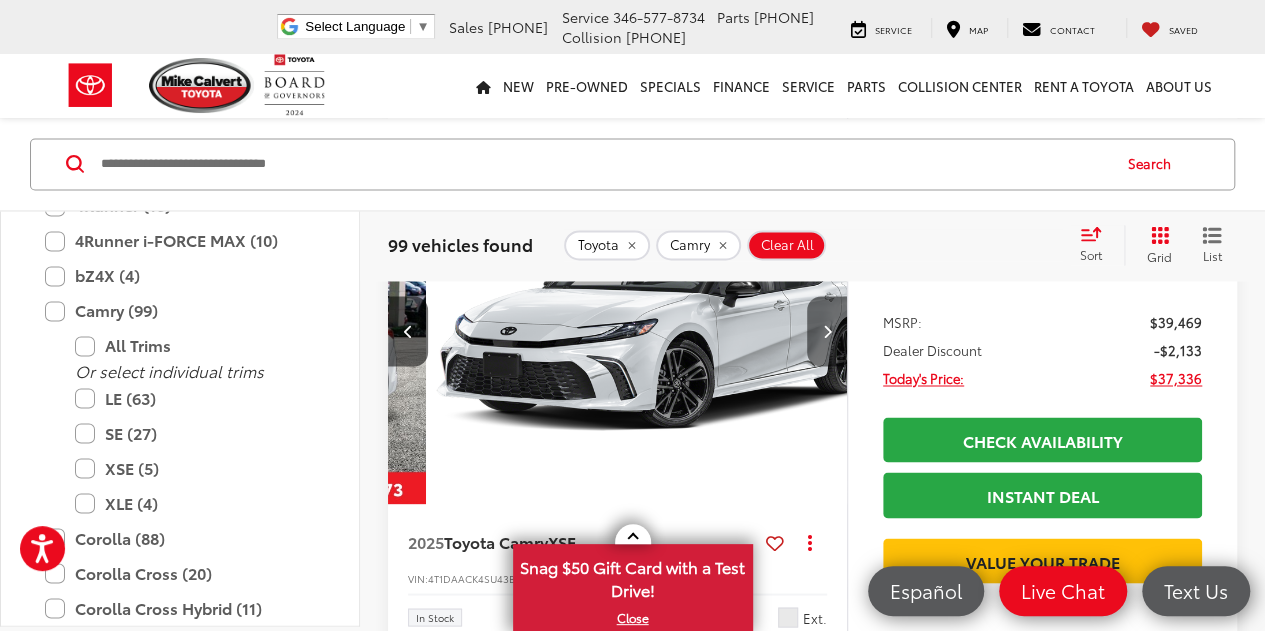 scroll, scrollTop: 0, scrollLeft: 462, axis: horizontal 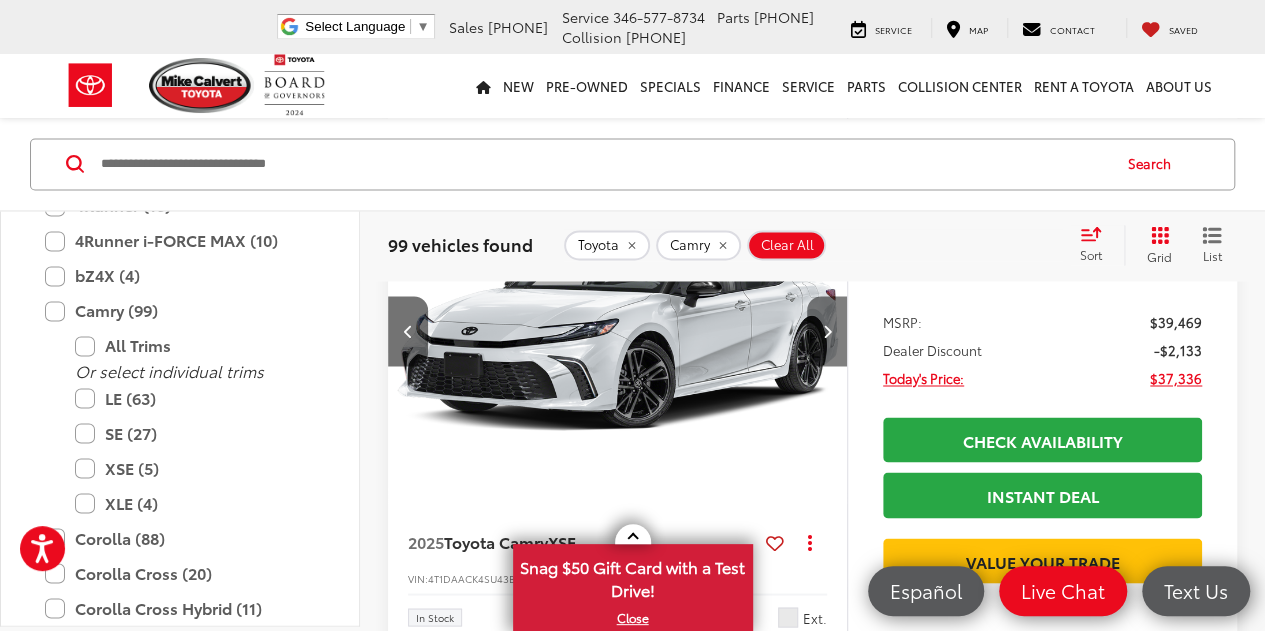 click at bounding box center (827, 331) 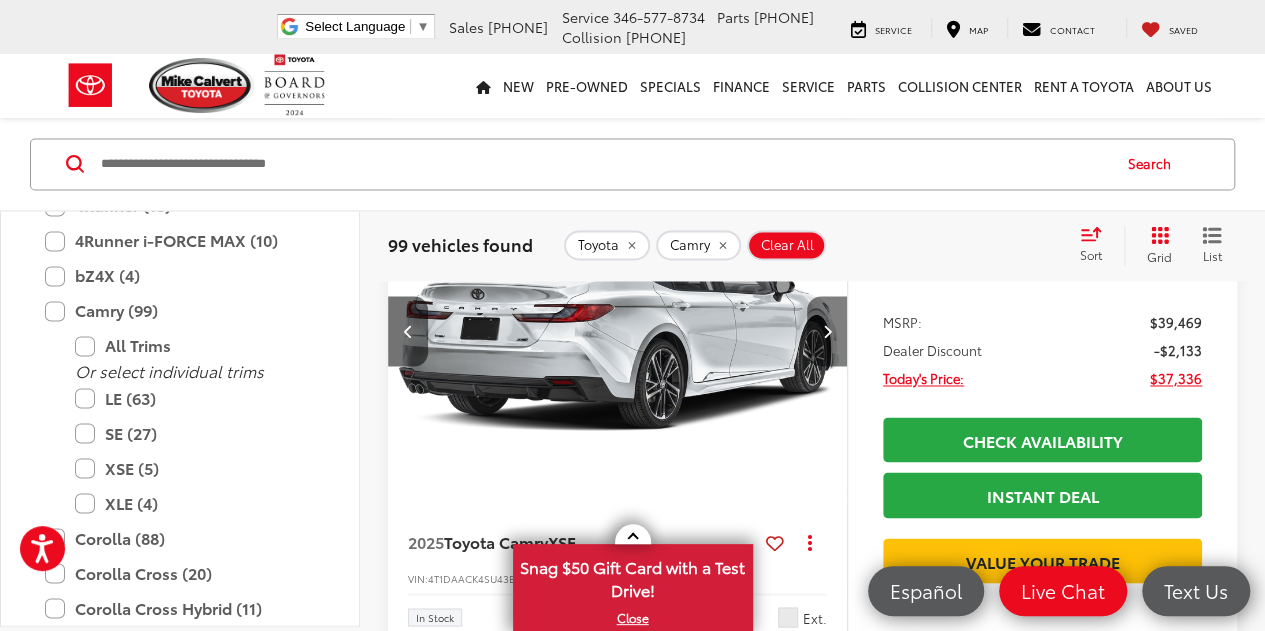 click at bounding box center [827, 331] 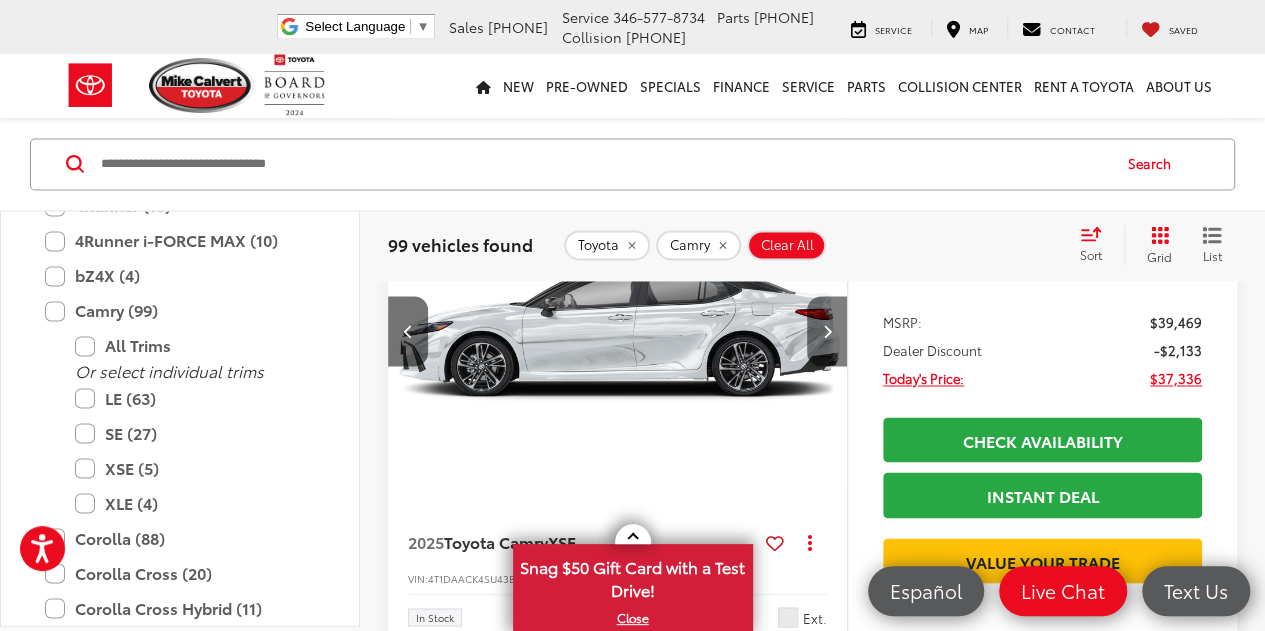 click at bounding box center (827, 331) 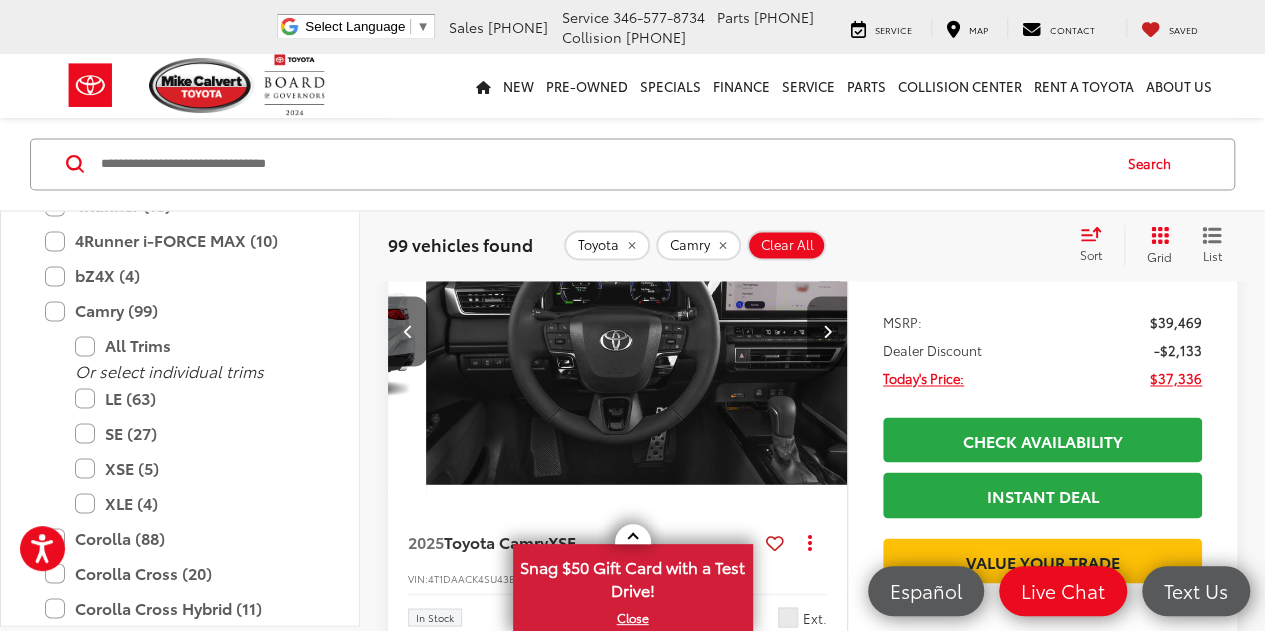 scroll, scrollTop: 0, scrollLeft: 1847, axis: horizontal 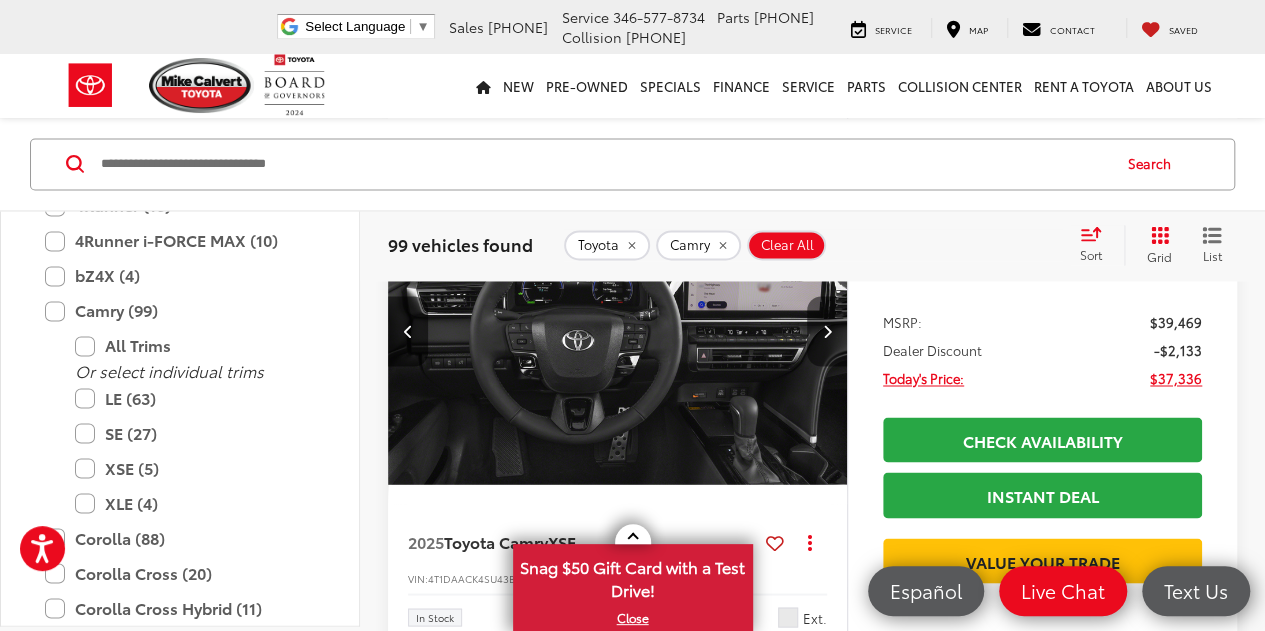 click at bounding box center [827, 331] 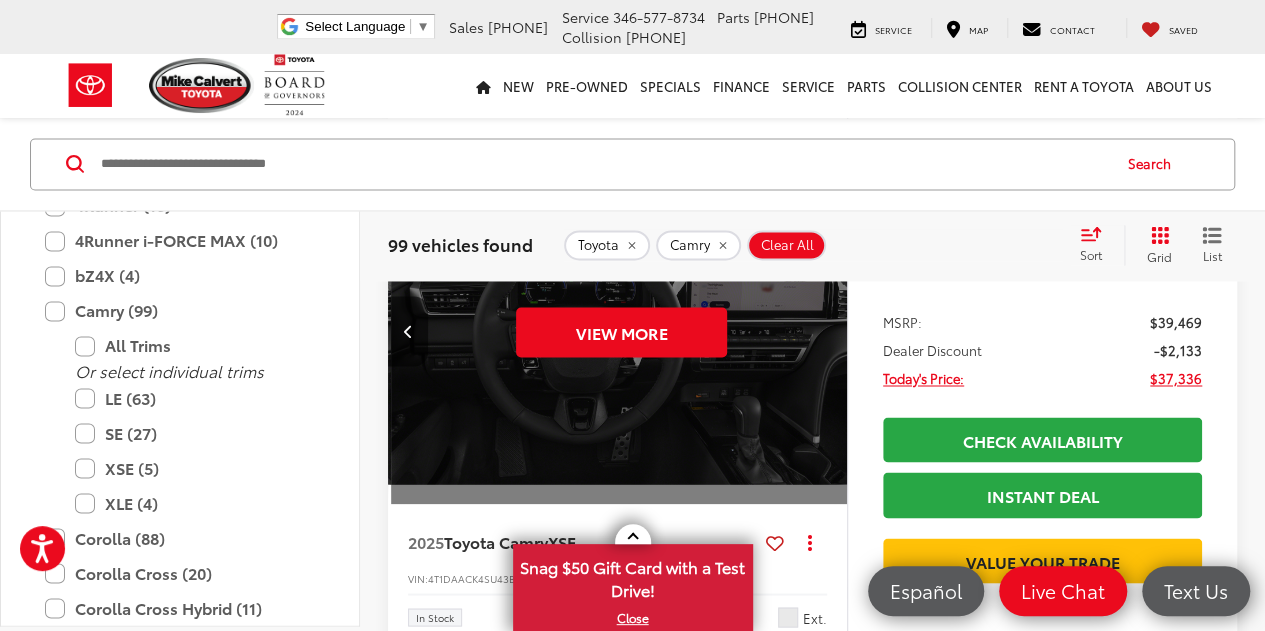 scroll, scrollTop: 0, scrollLeft: 2308, axis: horizontal 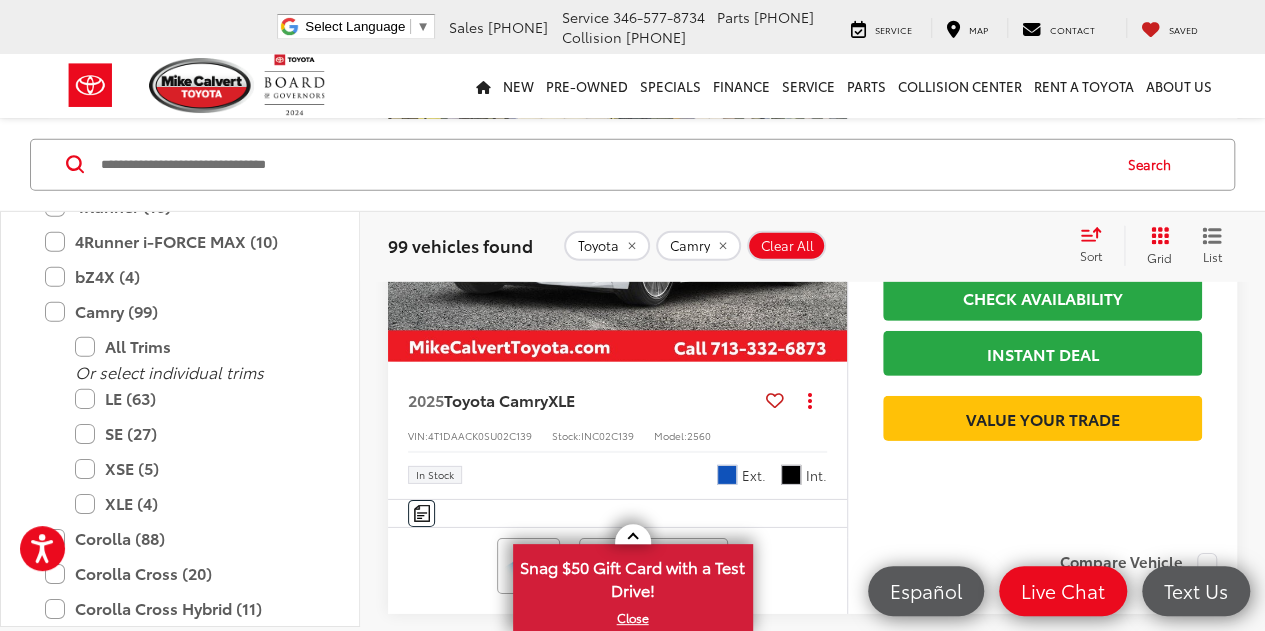click at bounding box center (827, 190) 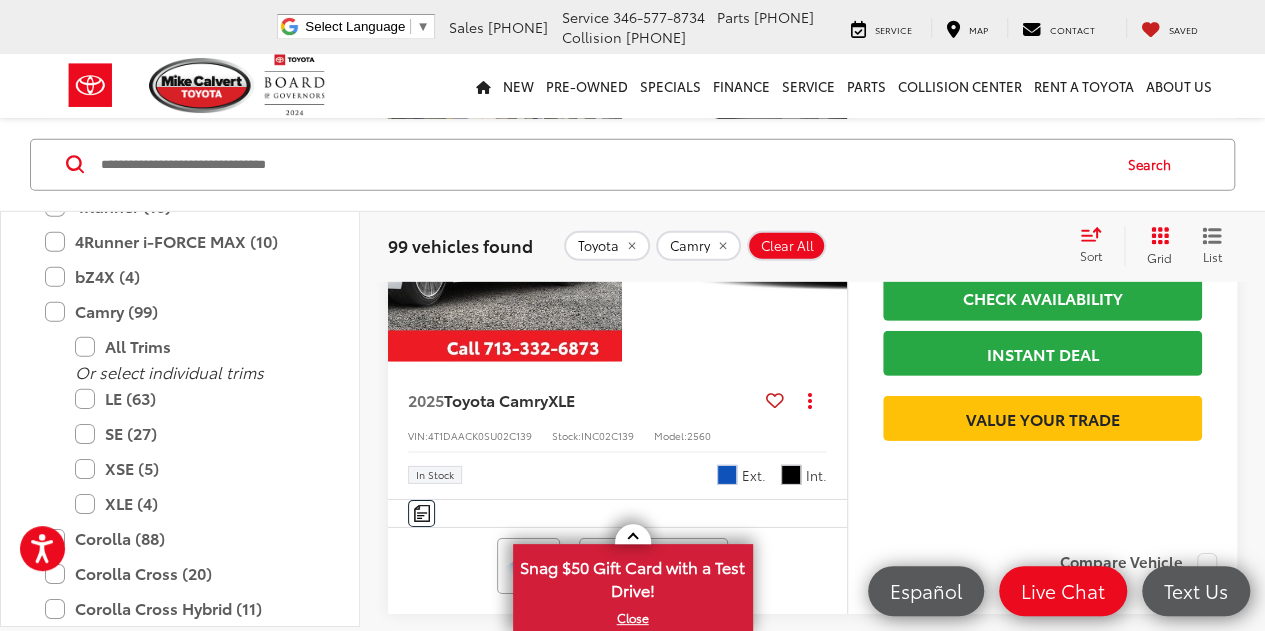 scroll, scrollTop: 0, scrollLeft: 462, axis: horizontal 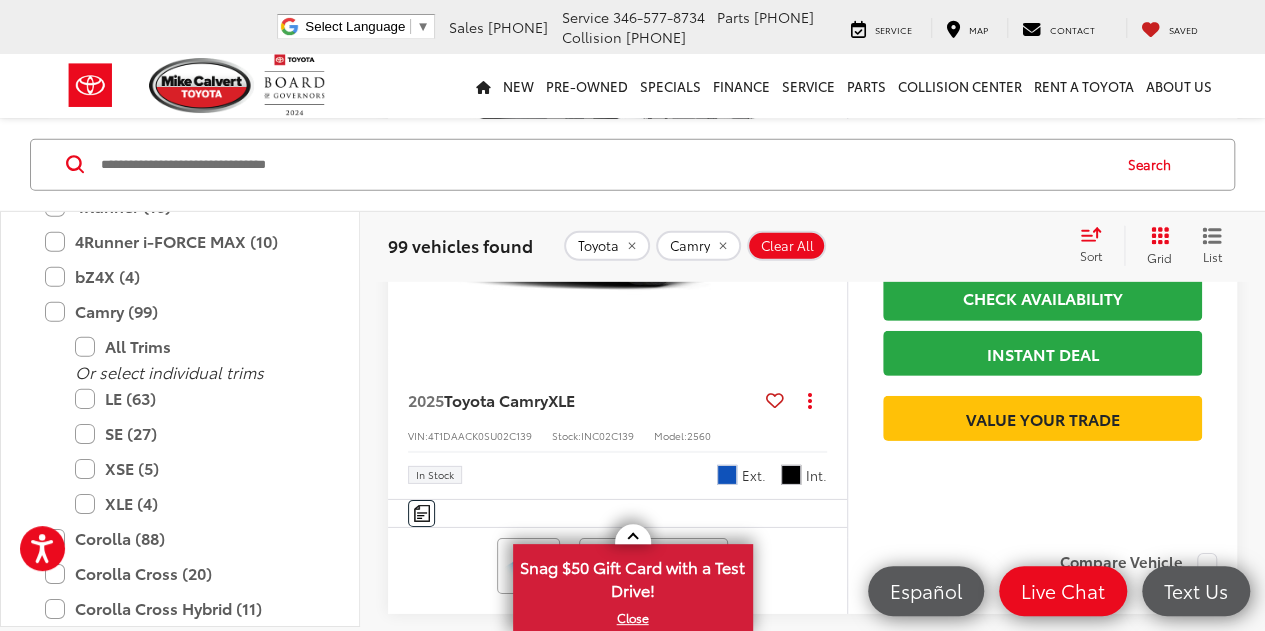 click at bounding box center (827, 190) 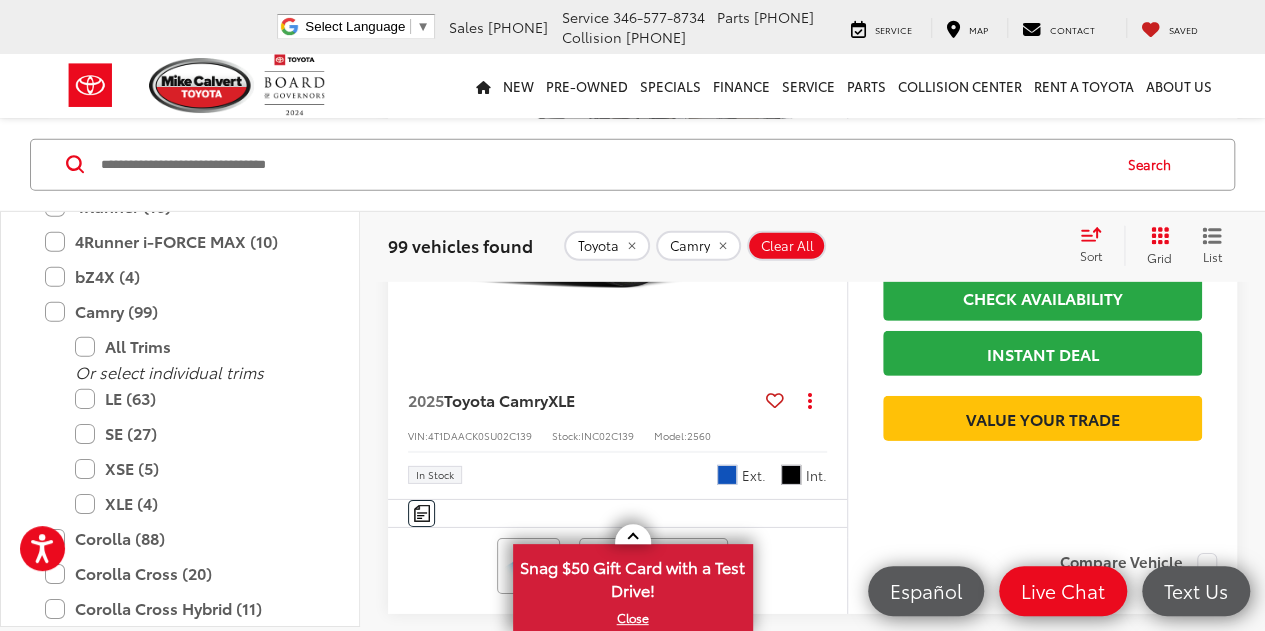 click at bounding box center [827, 190] 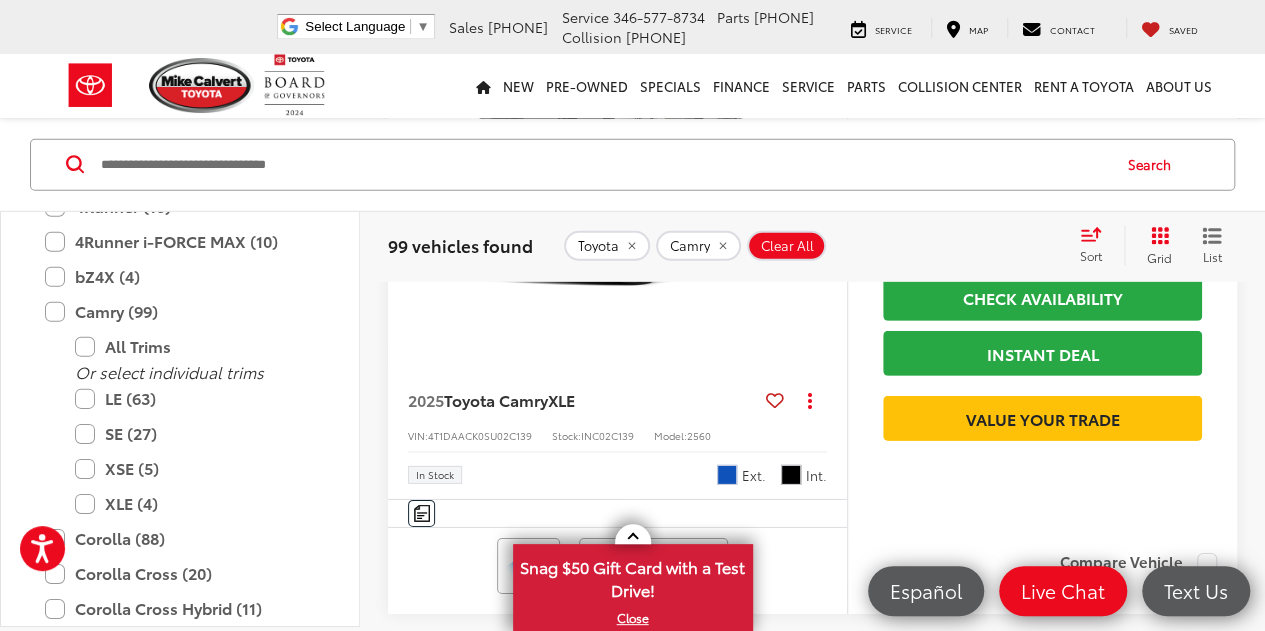 click at bounding box center [827, 190] 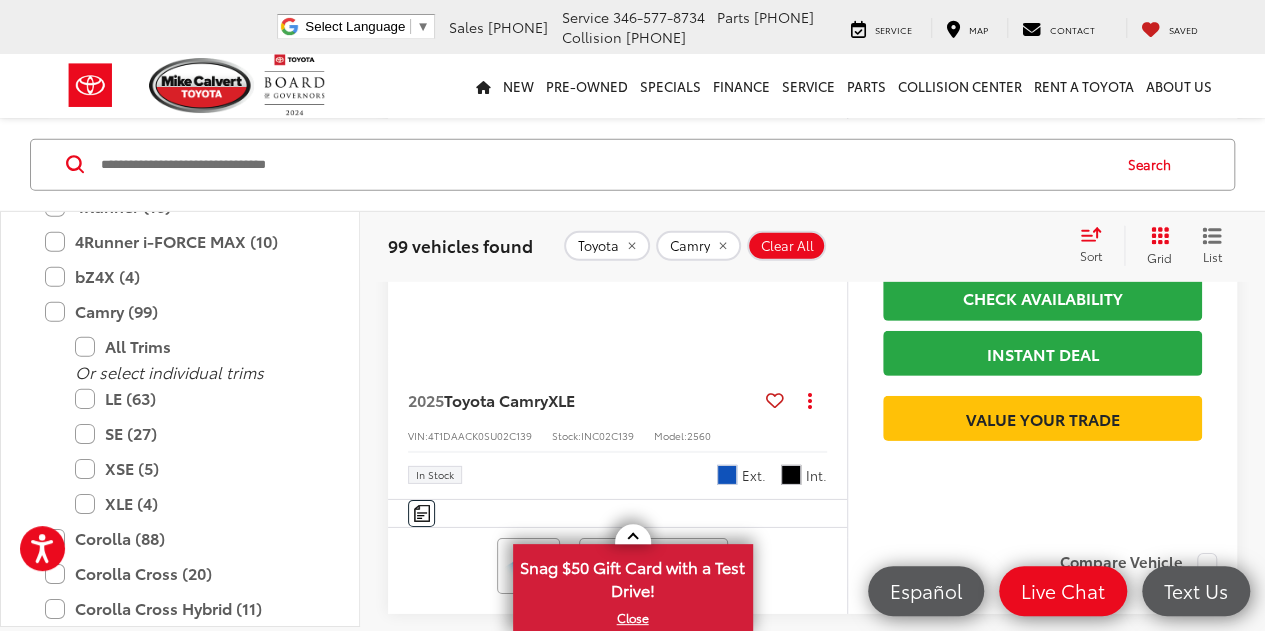 click at bounding box center [827, 190] 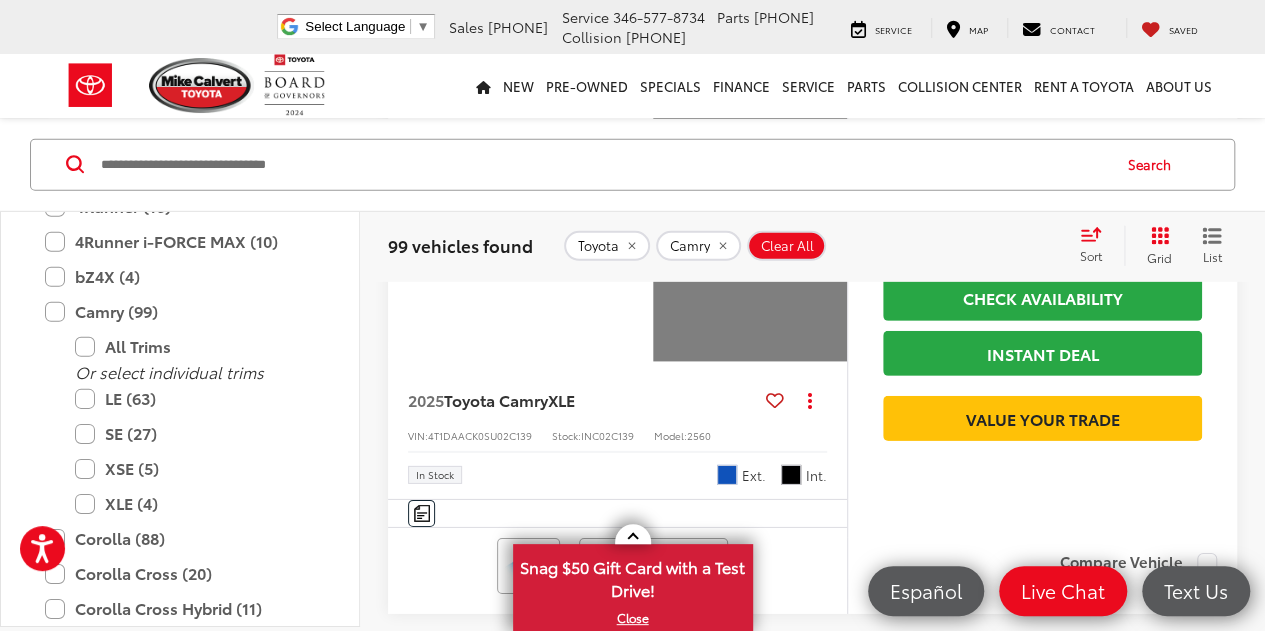 scroll, scrollTop: 0, scrollLeft: 2308, axis: horizontal 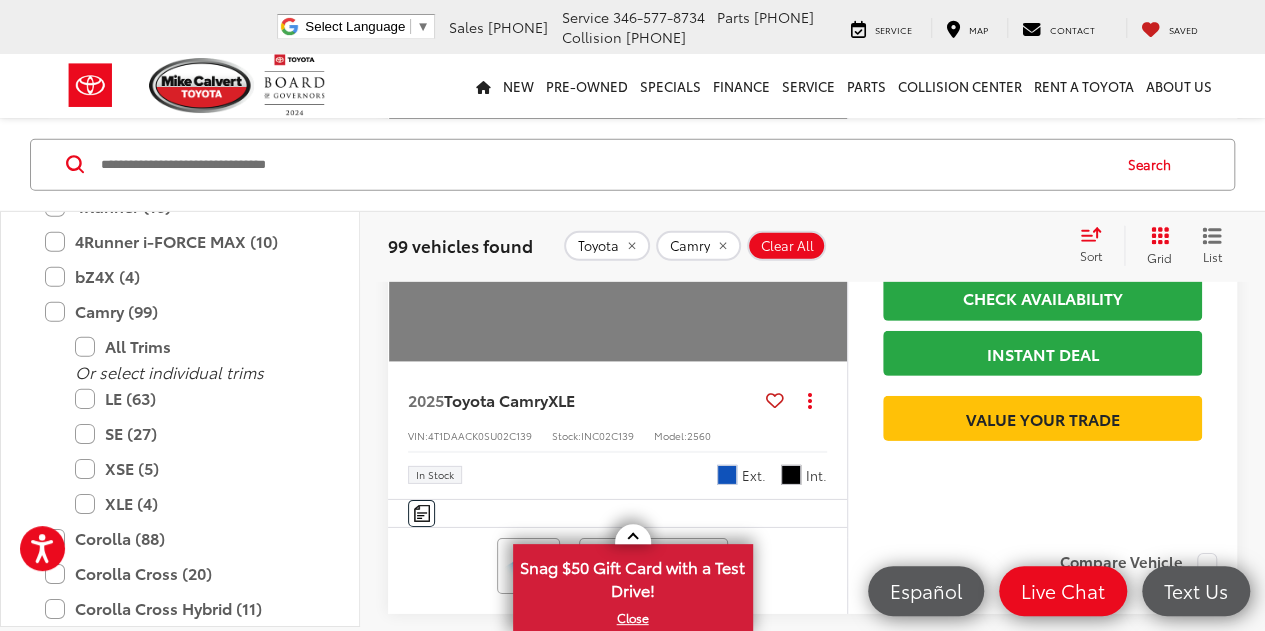 click on "View More" at bounding box center [620, 190] 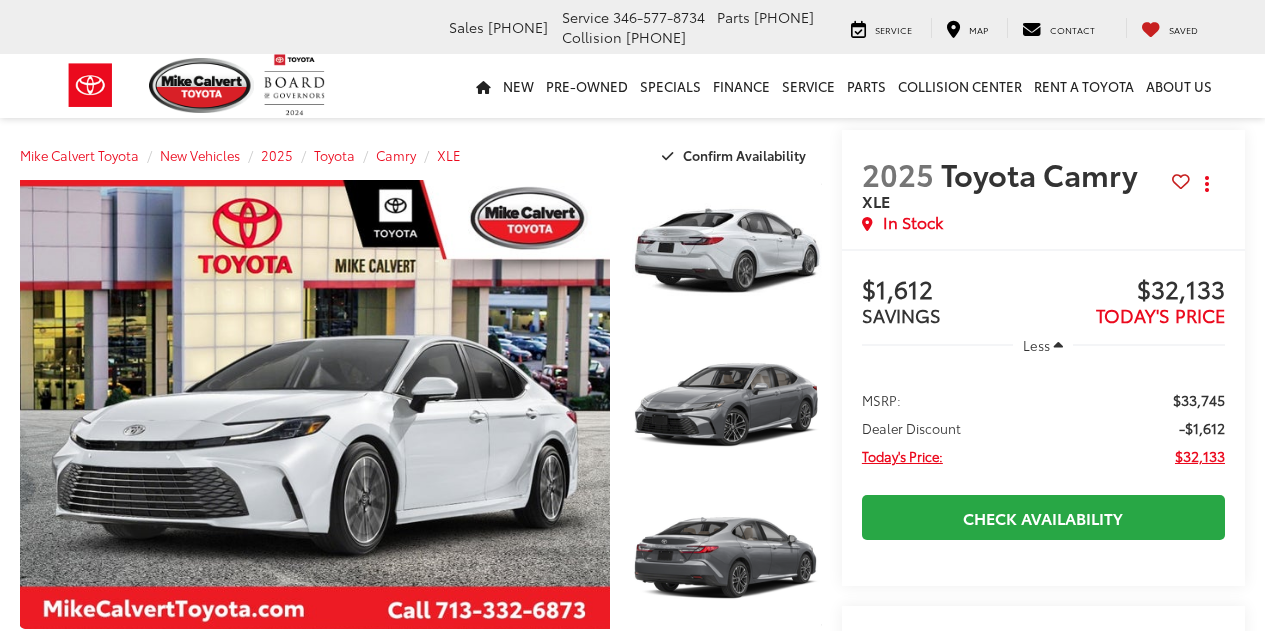 scroll, scrollTop: 0, scrollLeft: 0, axis: both 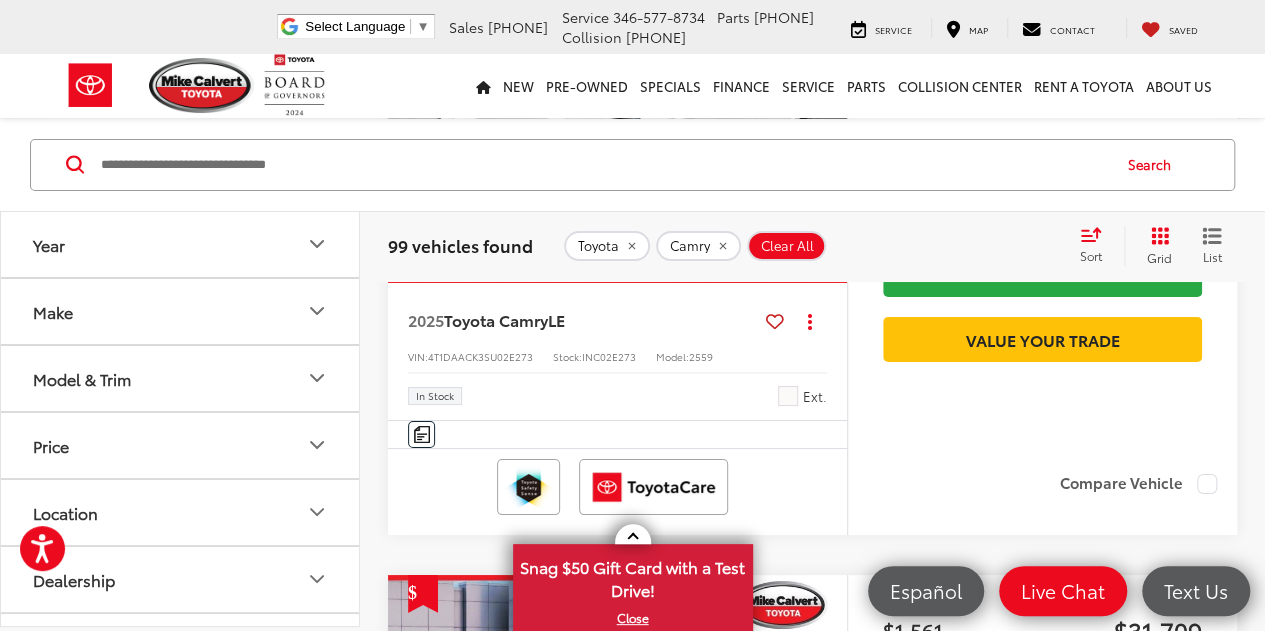 click at bounding box center (826, 111) 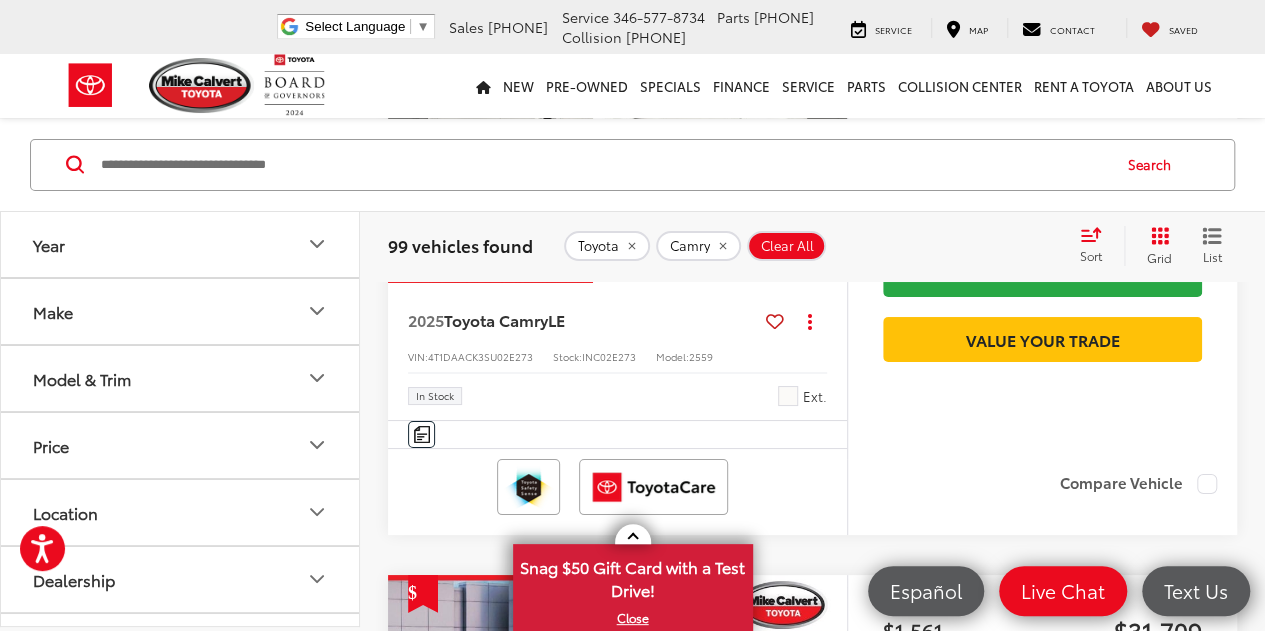 scroll, scrollTop: 0, scrollLeft: 462, axis: horizontal 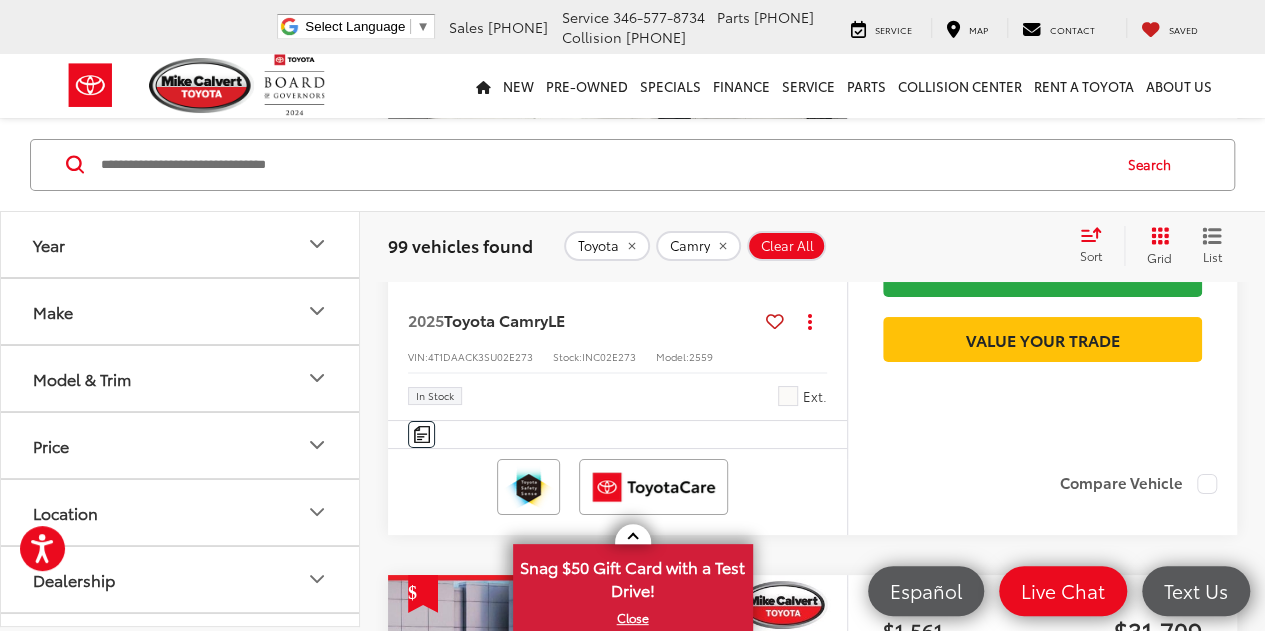 click at bounding box center [826, 111] 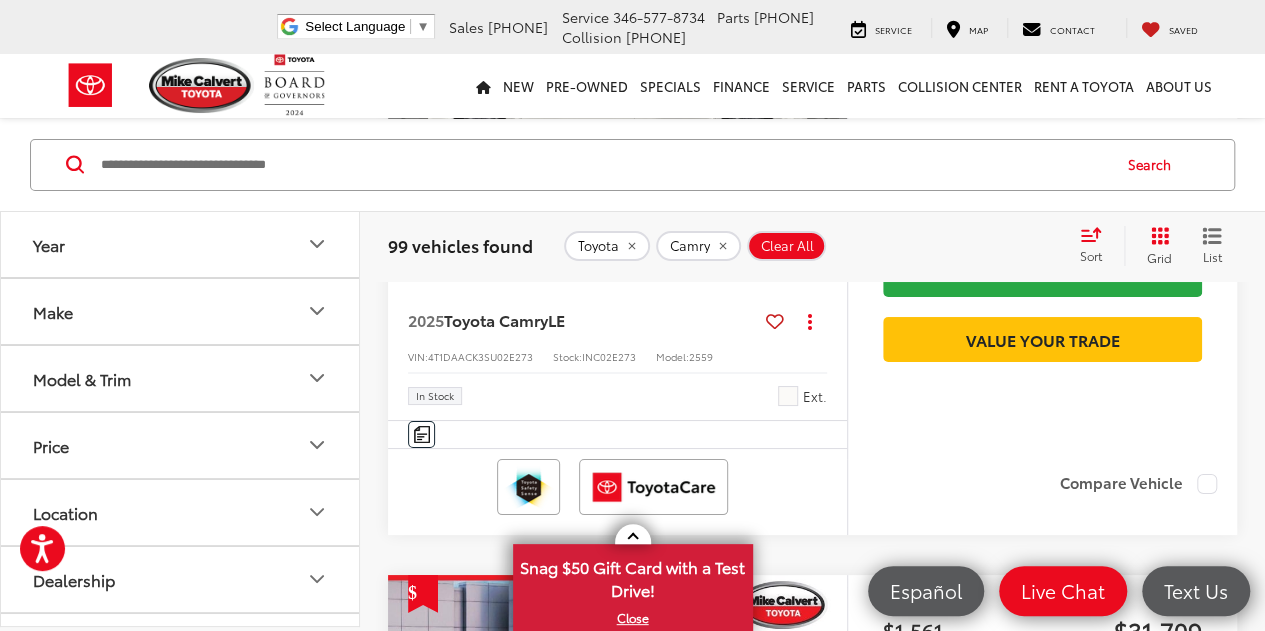 click at bounding box center [826, 111] 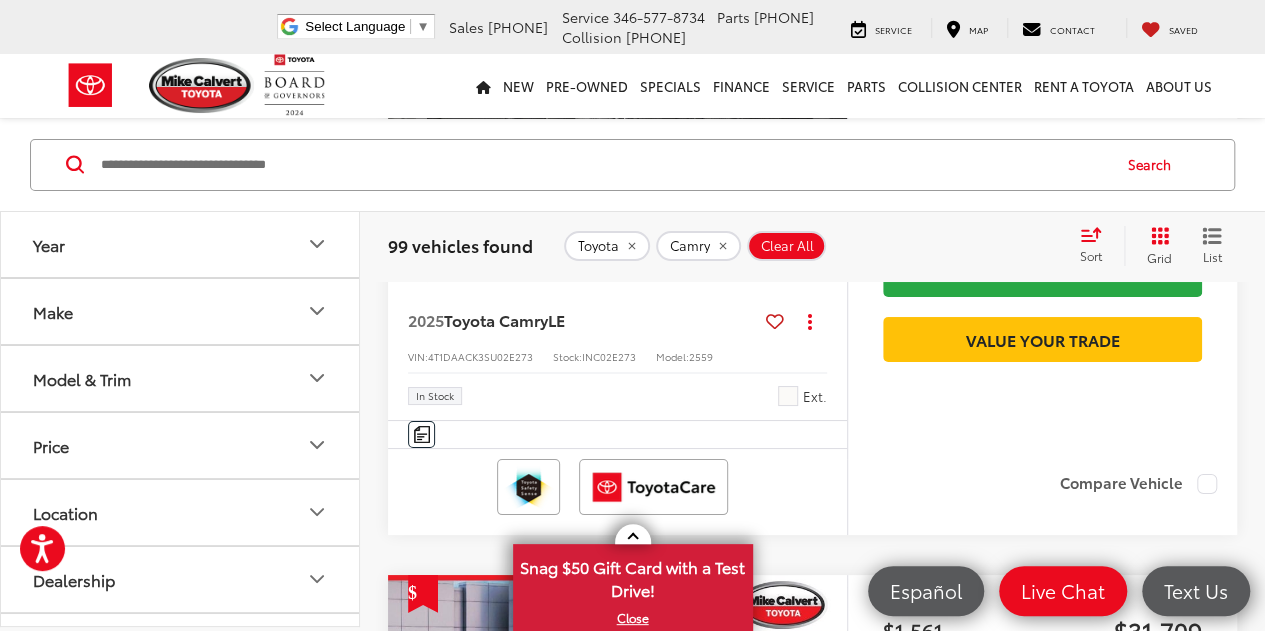 scroll, scrollTop: 0, scrollLeft: 1385, axis: horizontal 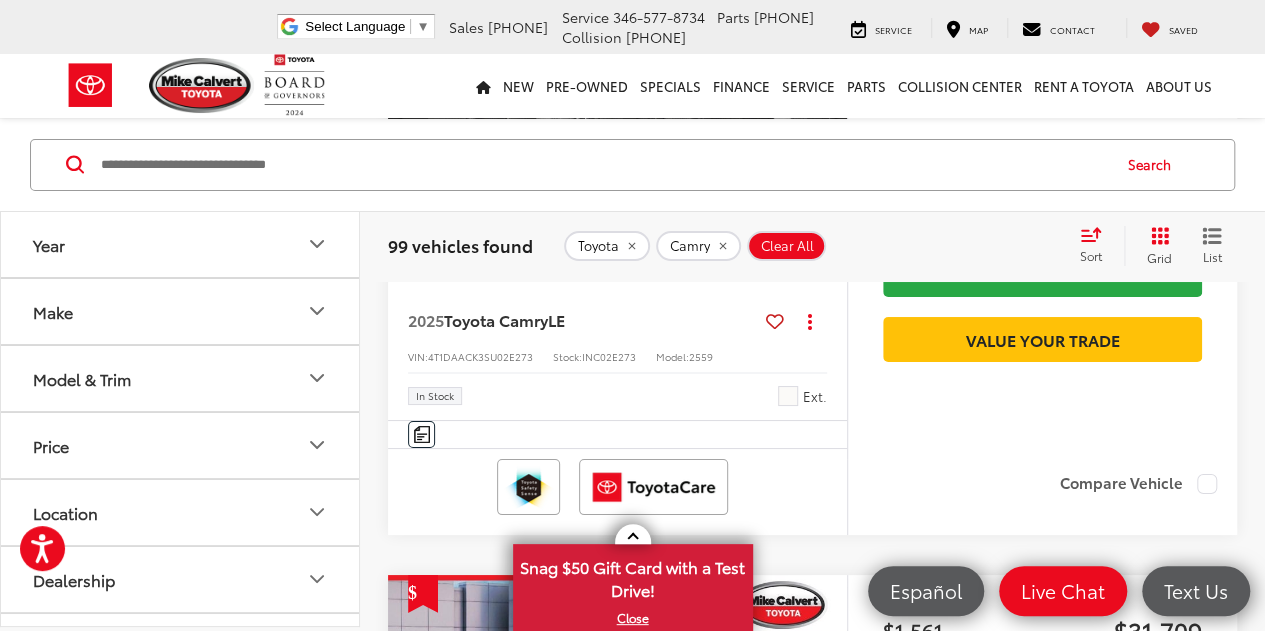 click at bounding box center [826, 111] 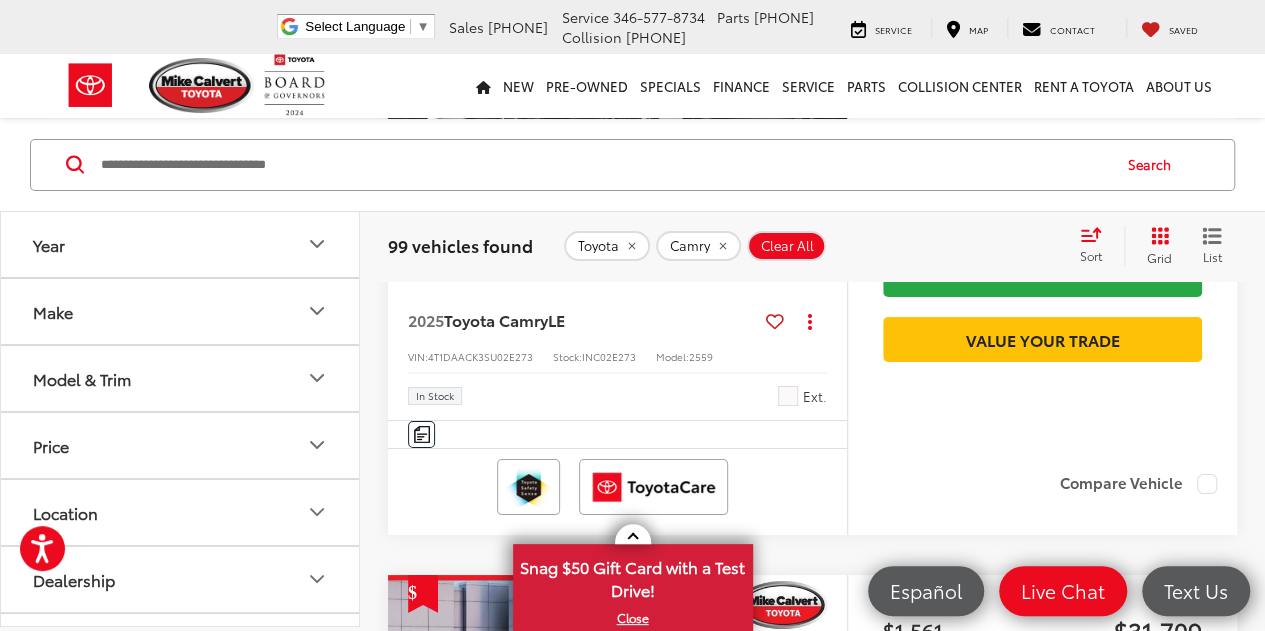 scroll, scrollTop: 0, scrollLeft: 1847, axis: horizontal 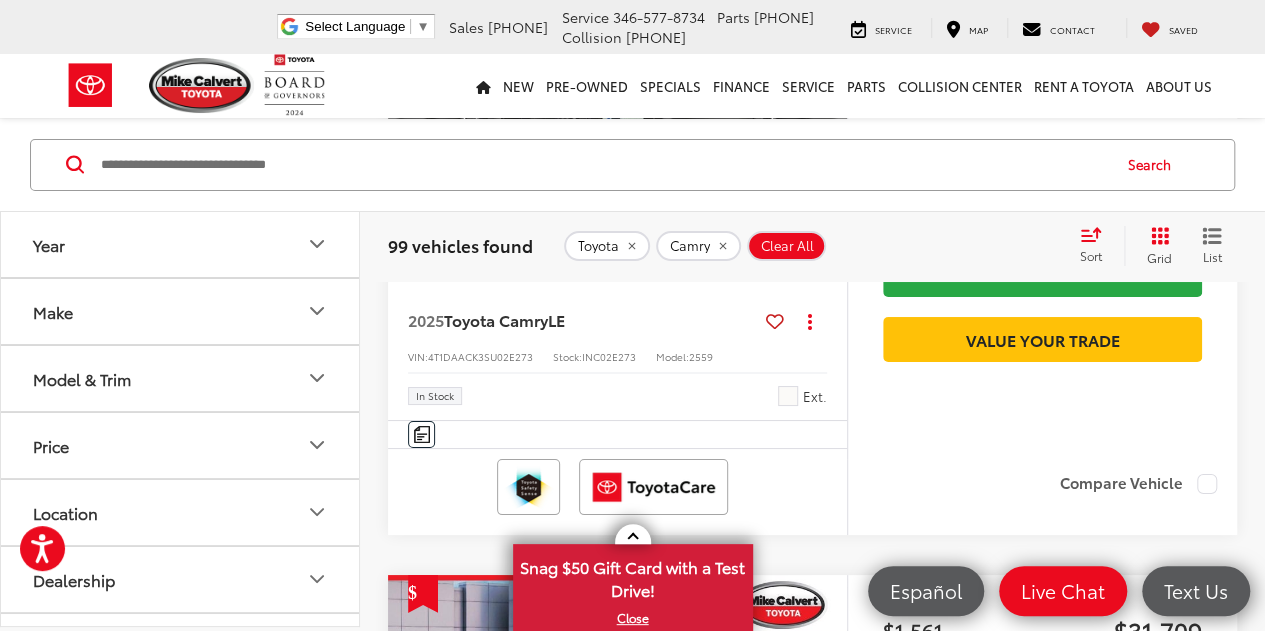 click at bounding box center (826, 111) 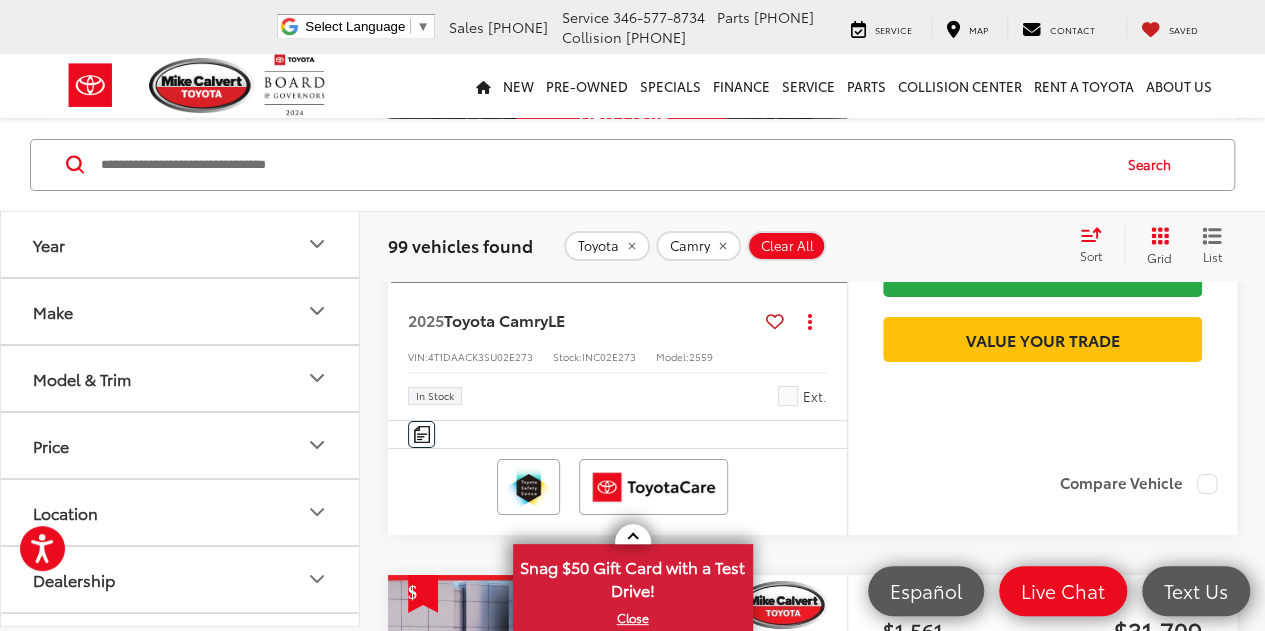 scroll, scrollTop: 0, scrollLeft: 2308, axis: horizontal 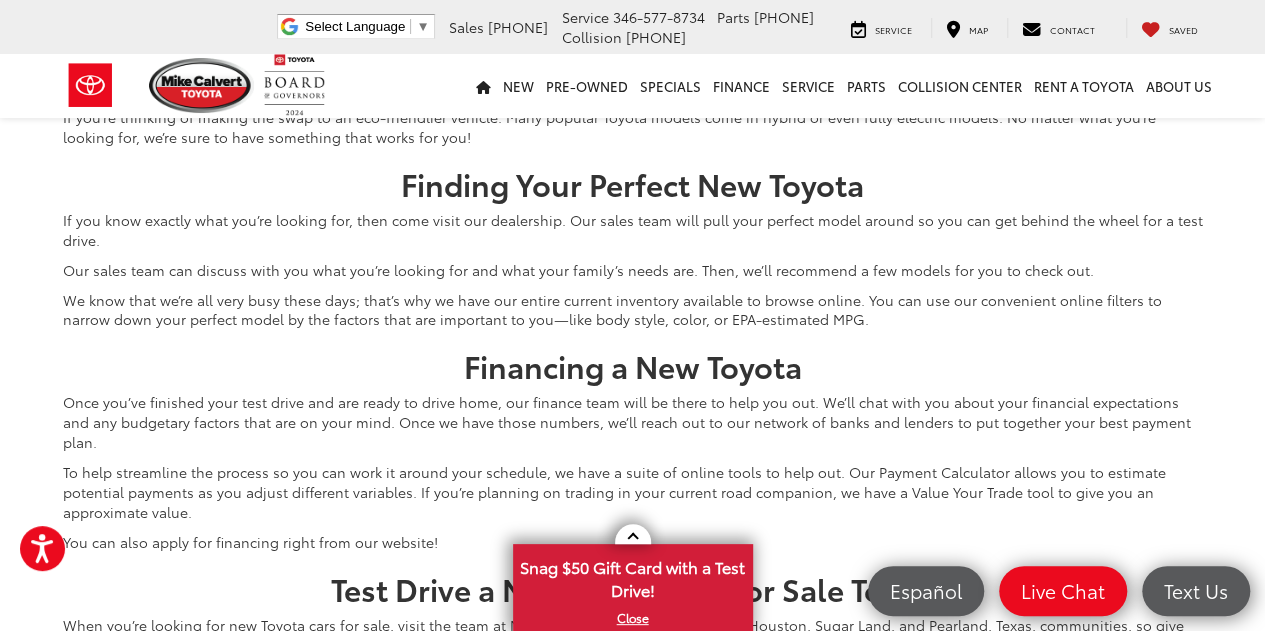 click on "2" at bounding box center (879, -325) 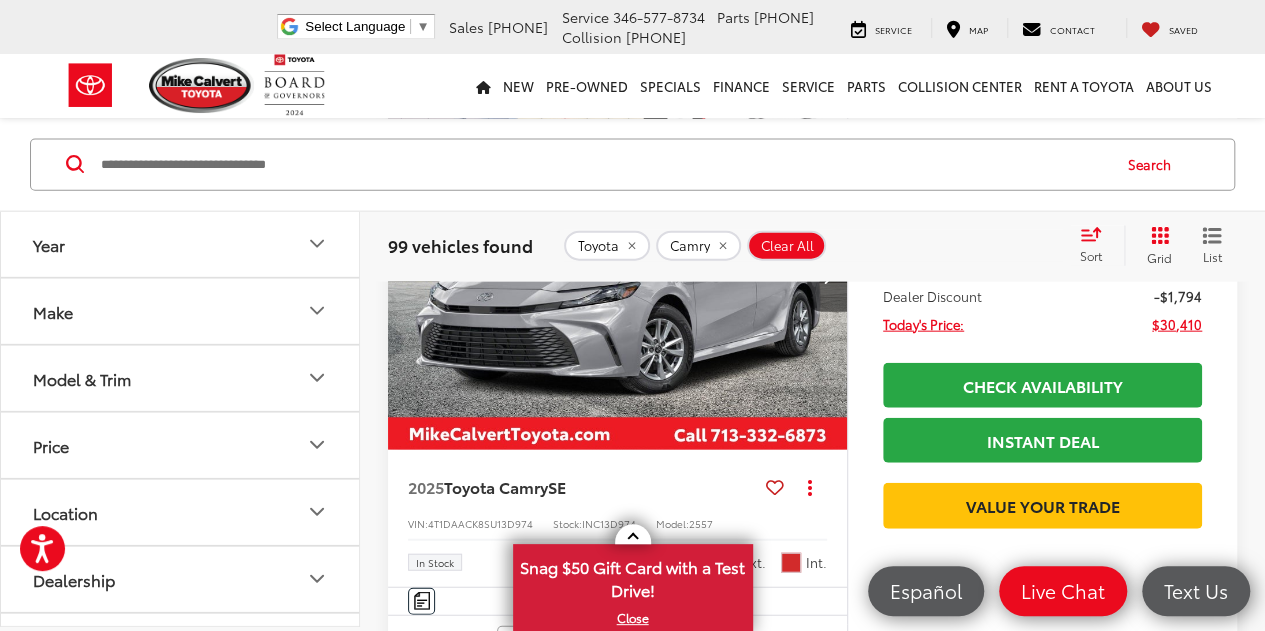 scroll, scrollTop: 2199, scrollLeft: 0, axis: vertical 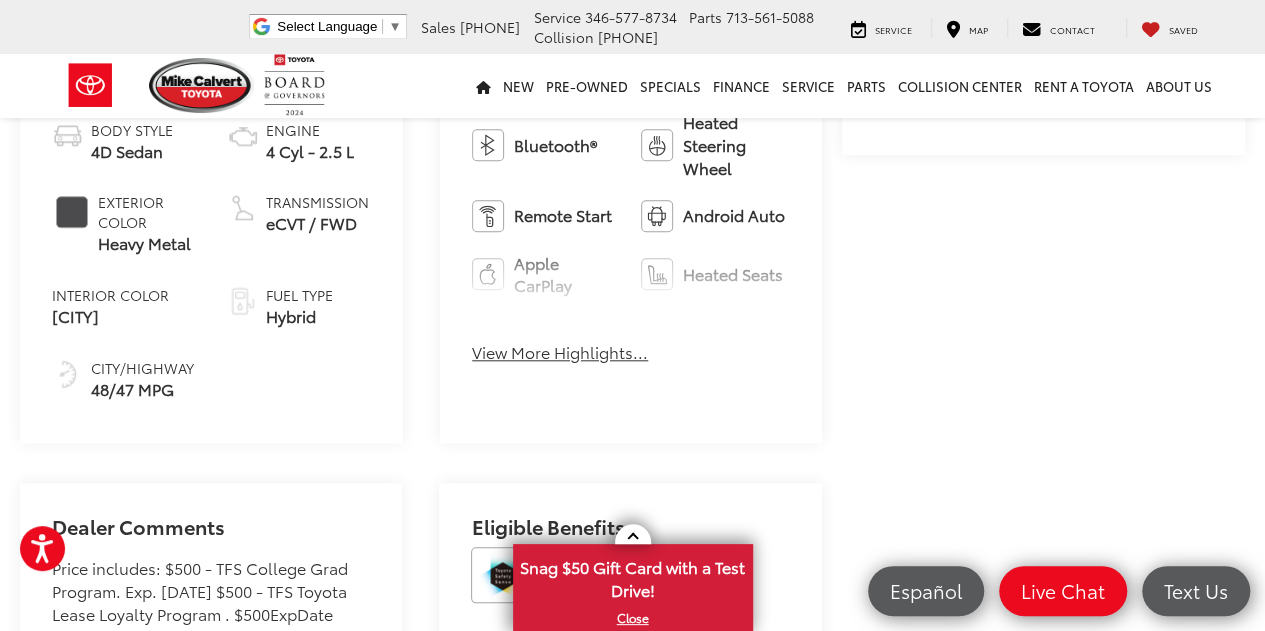 click on "View More Highlights..." at bounding box center [560, 352] 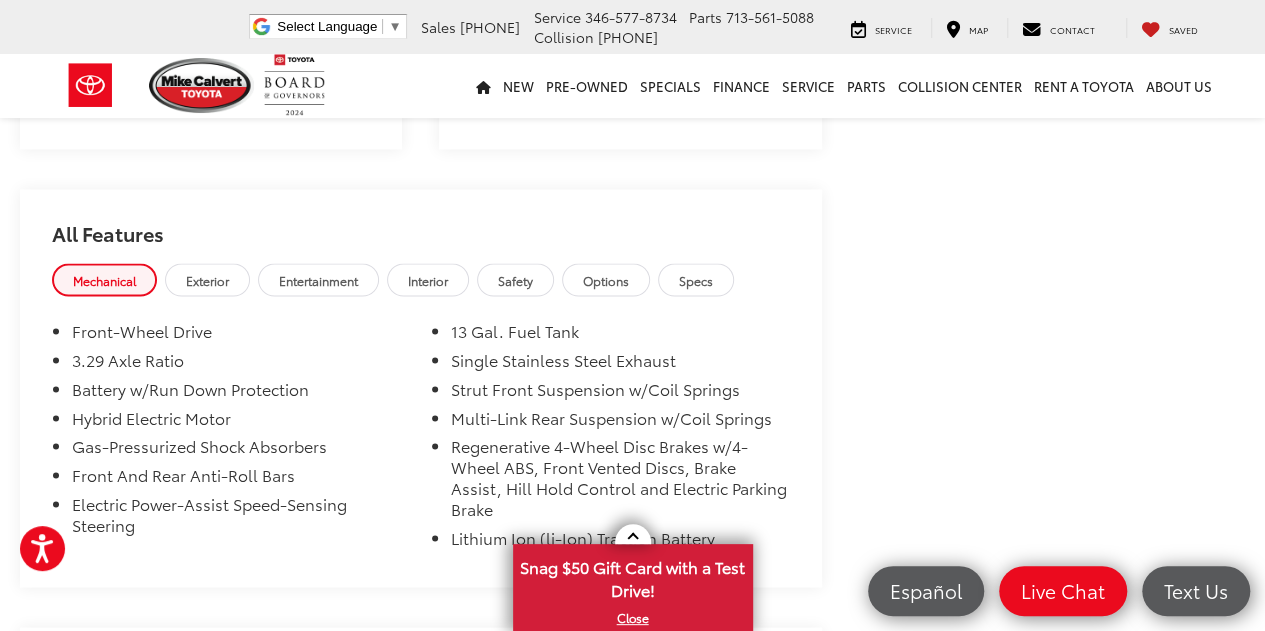 scroll, scrollTop: 1761, scrollLeft: 0, axis: vertical 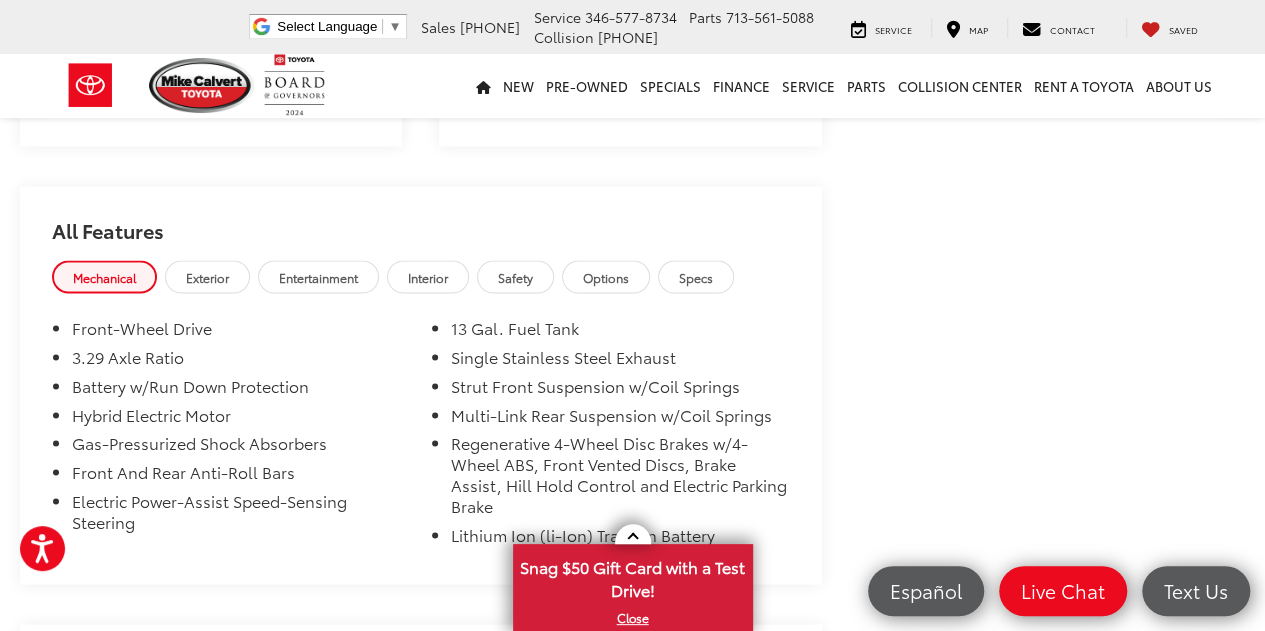 click on "Gas-Pressurized Shock Absorbers" at bounding box center (241, 446) 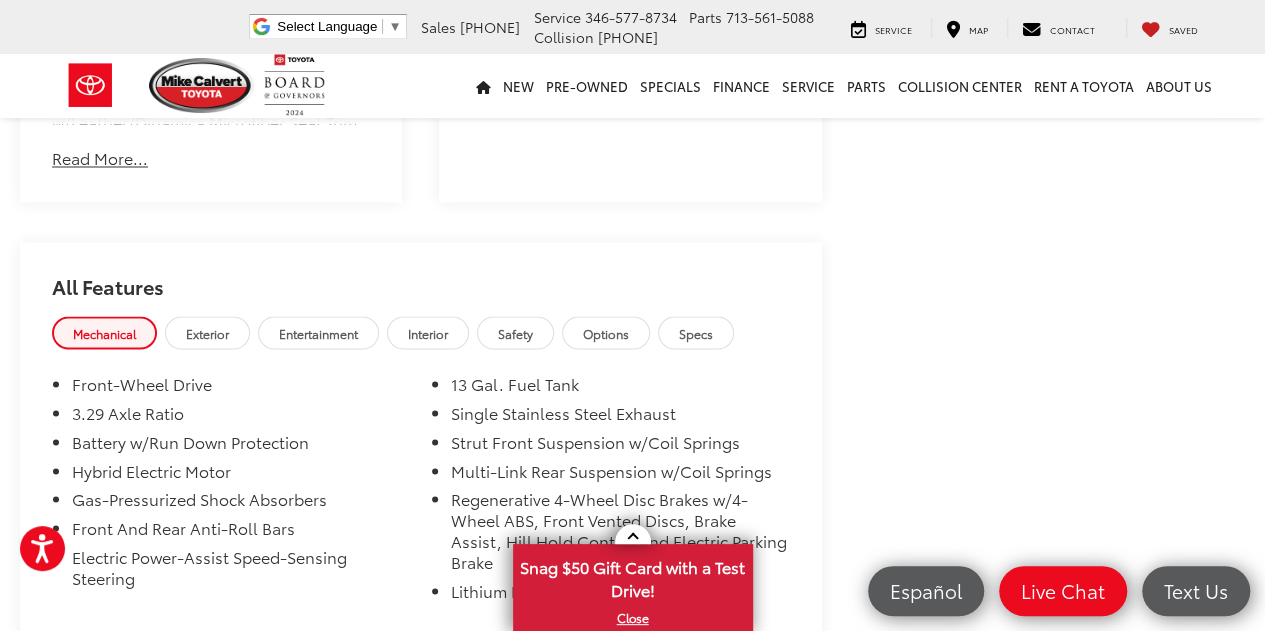 scroll, scrollTop: 1704, scrollLeft: 0, axis: vertical 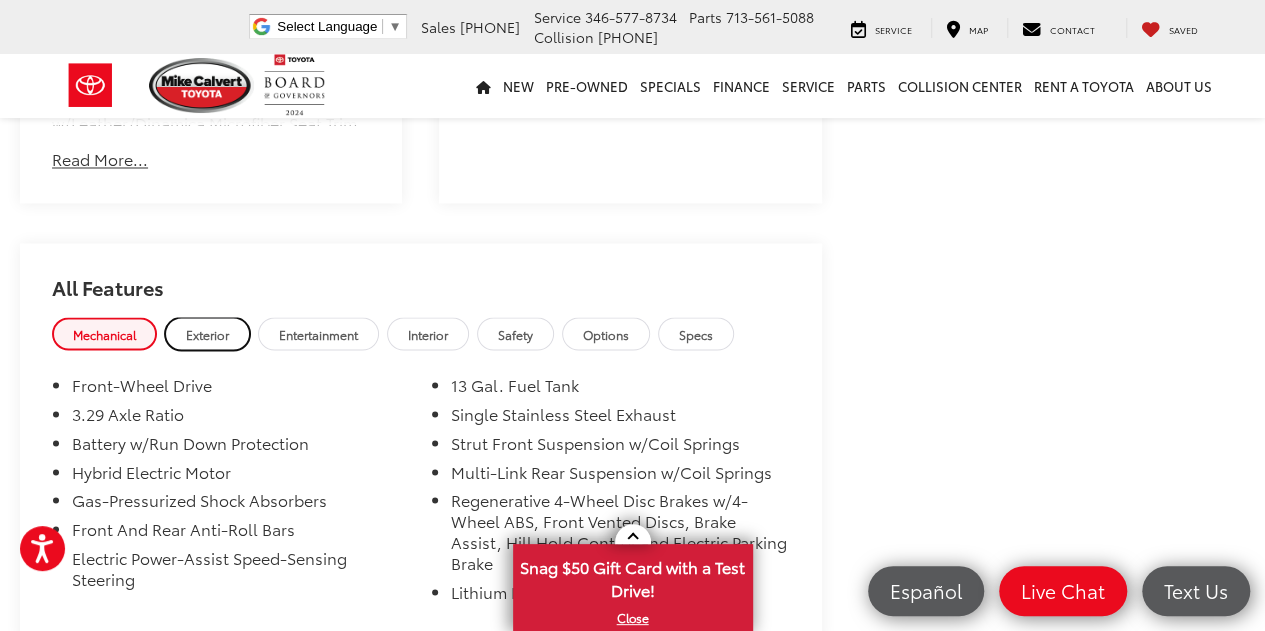 click on "Exterior" at bounding box center [207, 333] 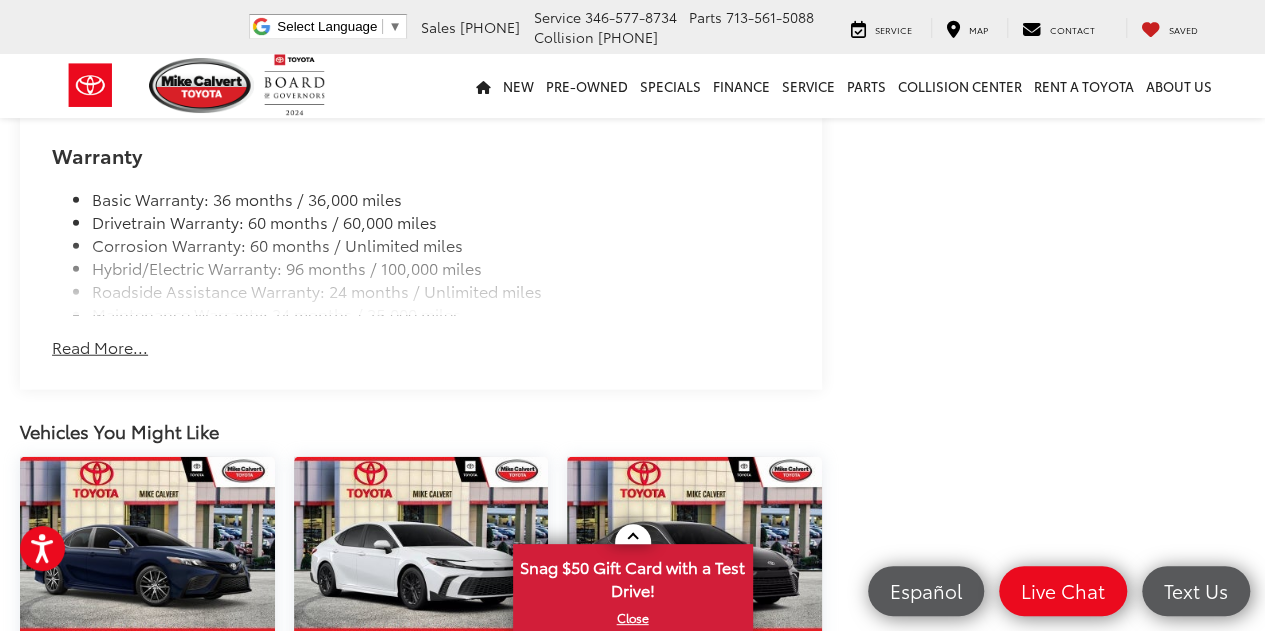 scroll, scrollTop: 2420, scrollLeft: 0, axis: vertical 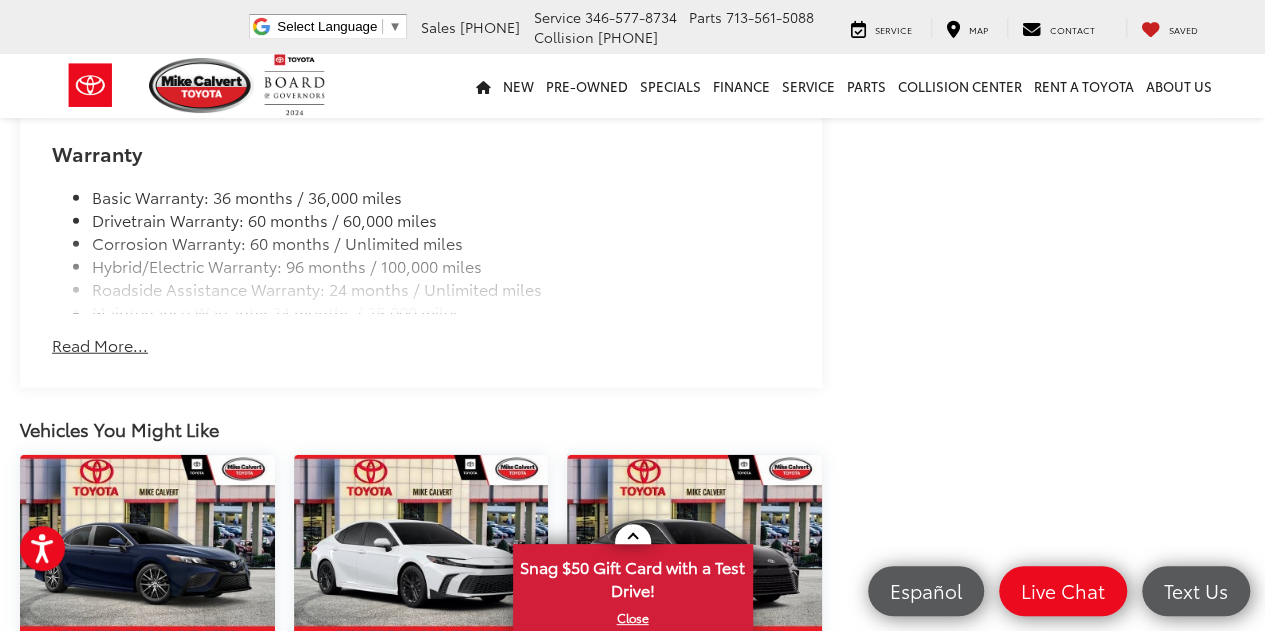 click on "Read More..." at bounding box center (100, 345) 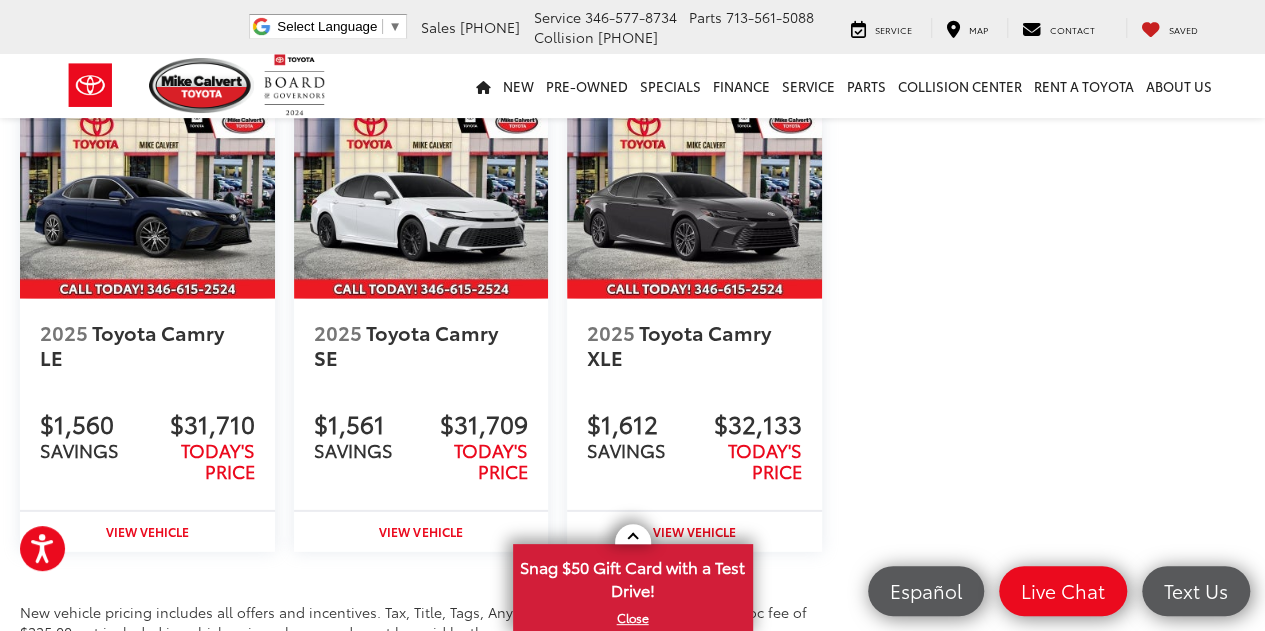scroll, scrollTop: 2778, scrollLeft: 0, axis: vertical 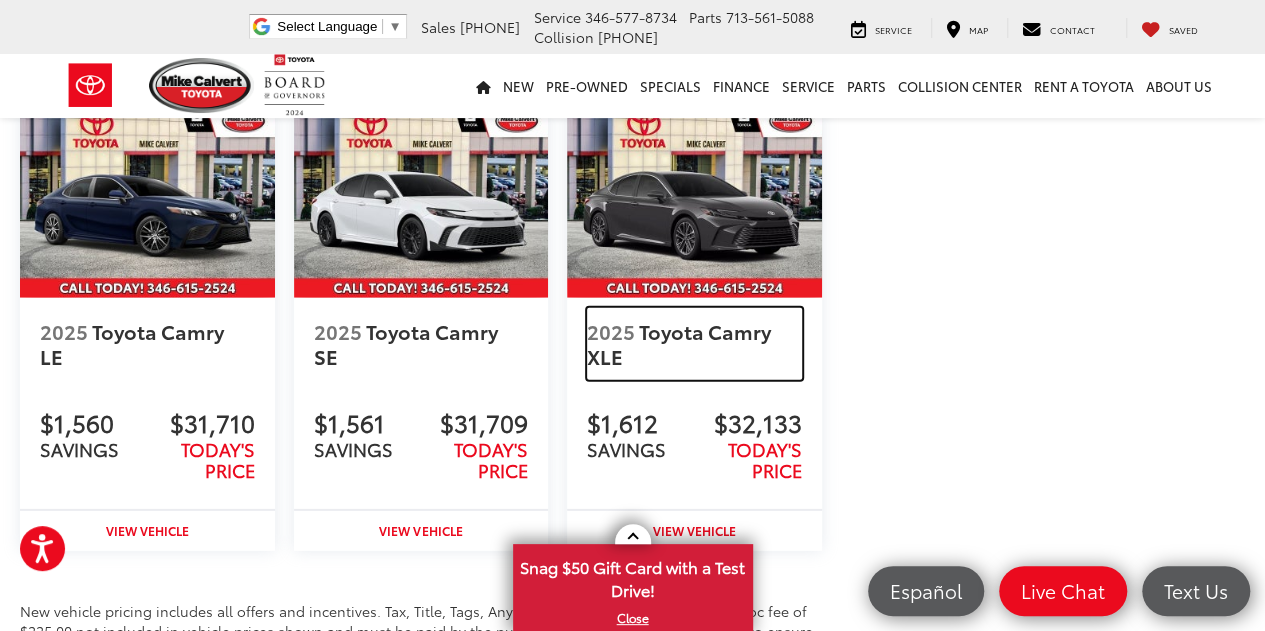 click on "Toyota Camry" at bounding box center [707, 331] 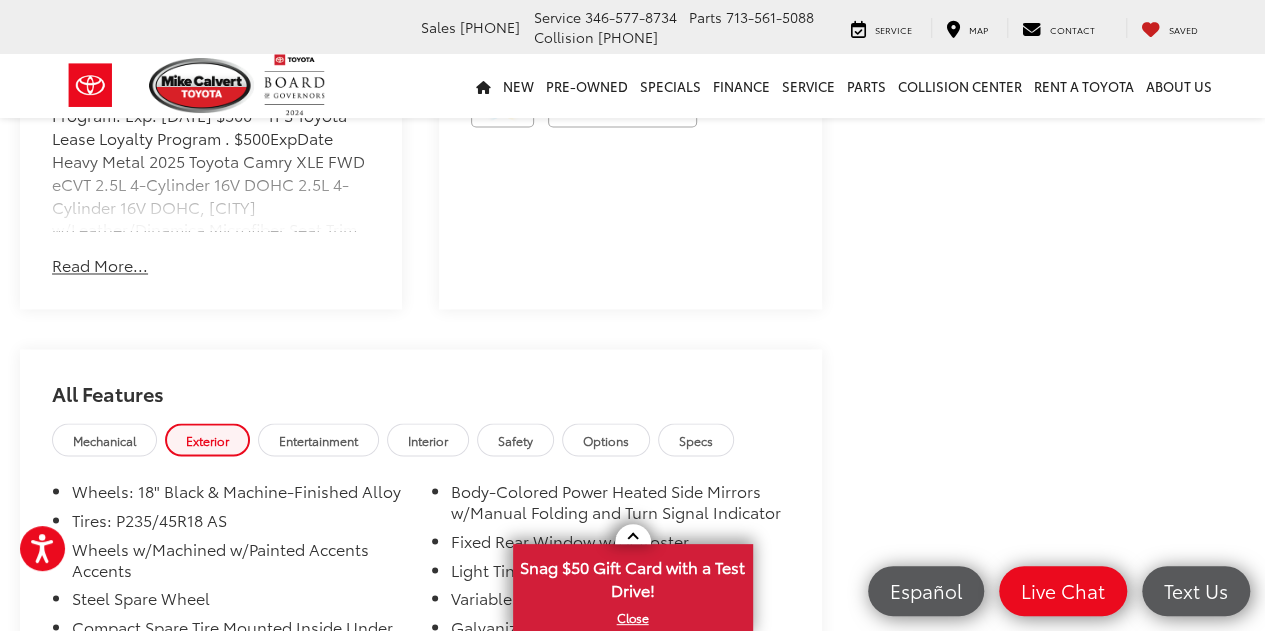 scroll, scrollTop: 1573, scrollLeft: 0, axis: vertical 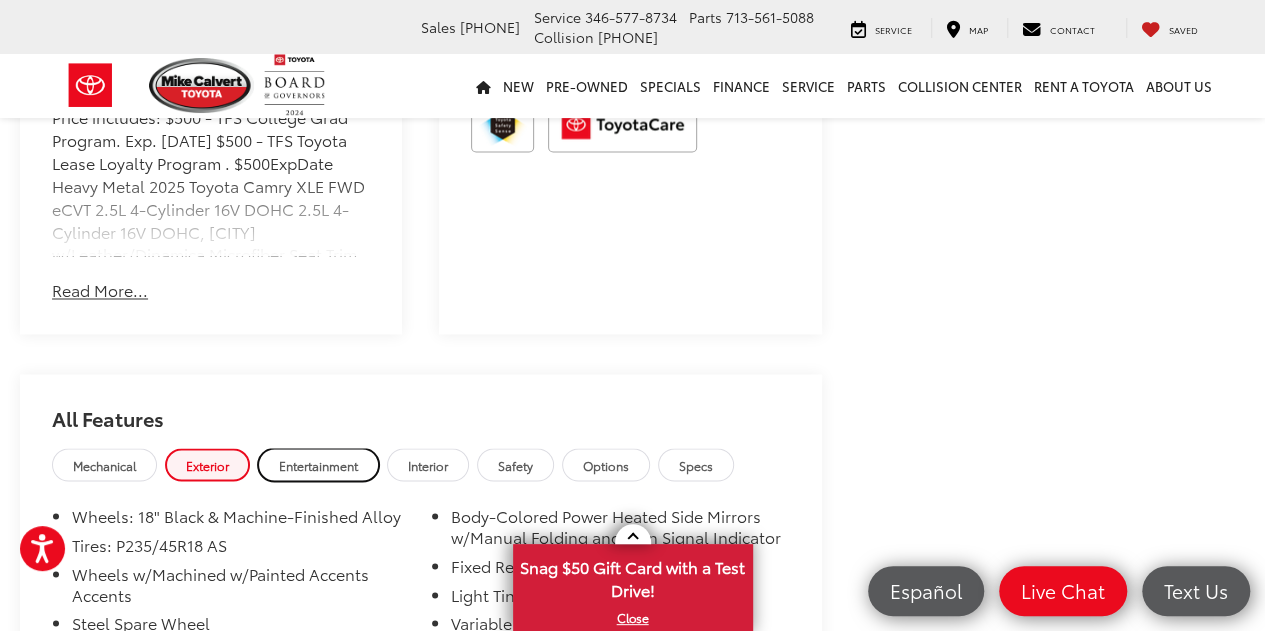 click on "Entertainment" at bounding box center [318, 464] 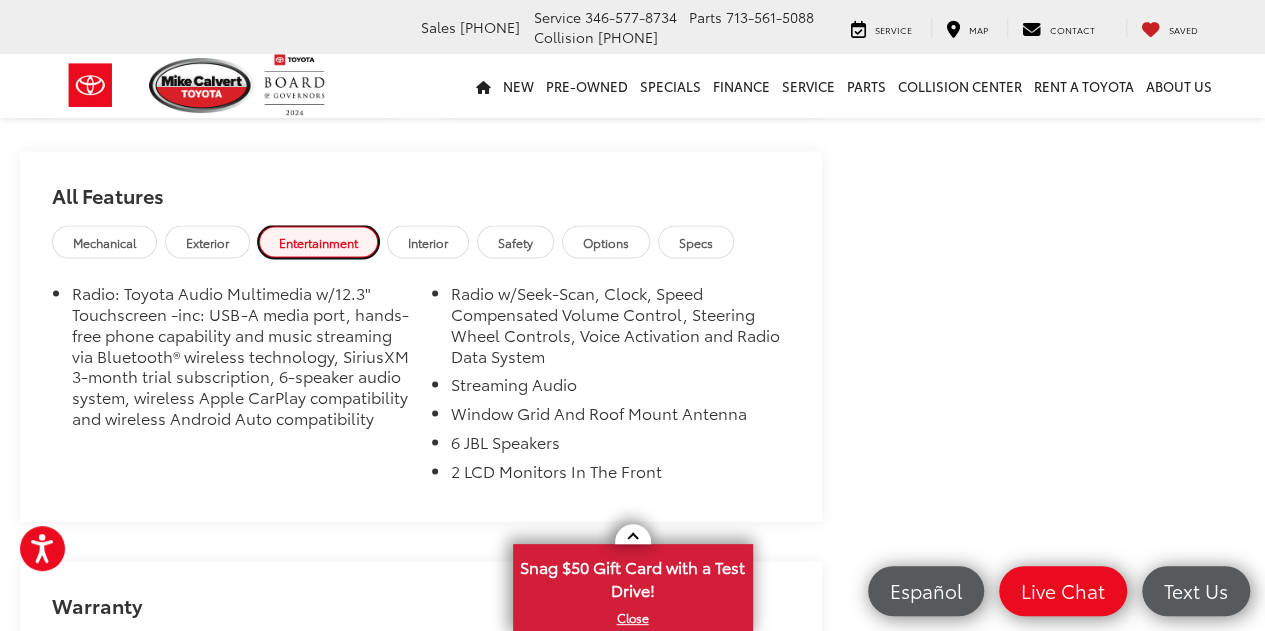 scroll, scrollTop: 1797, scrollLeft: 0, axis: vertical 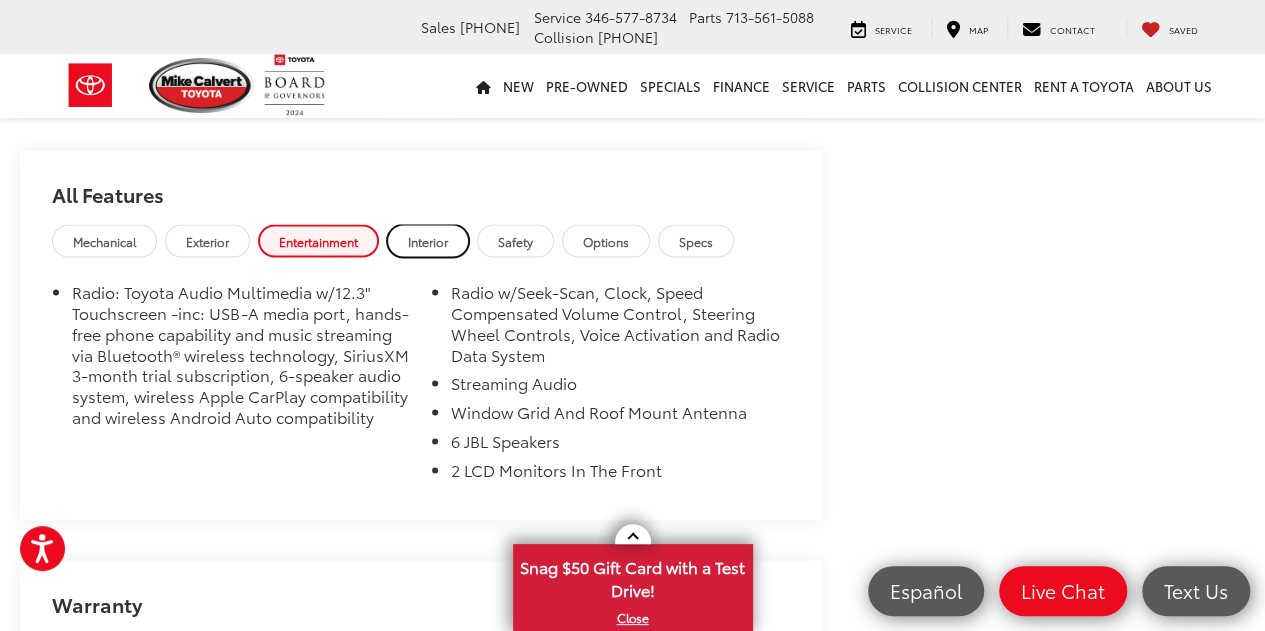 click on "Interior" at bounding box center [428, 240] 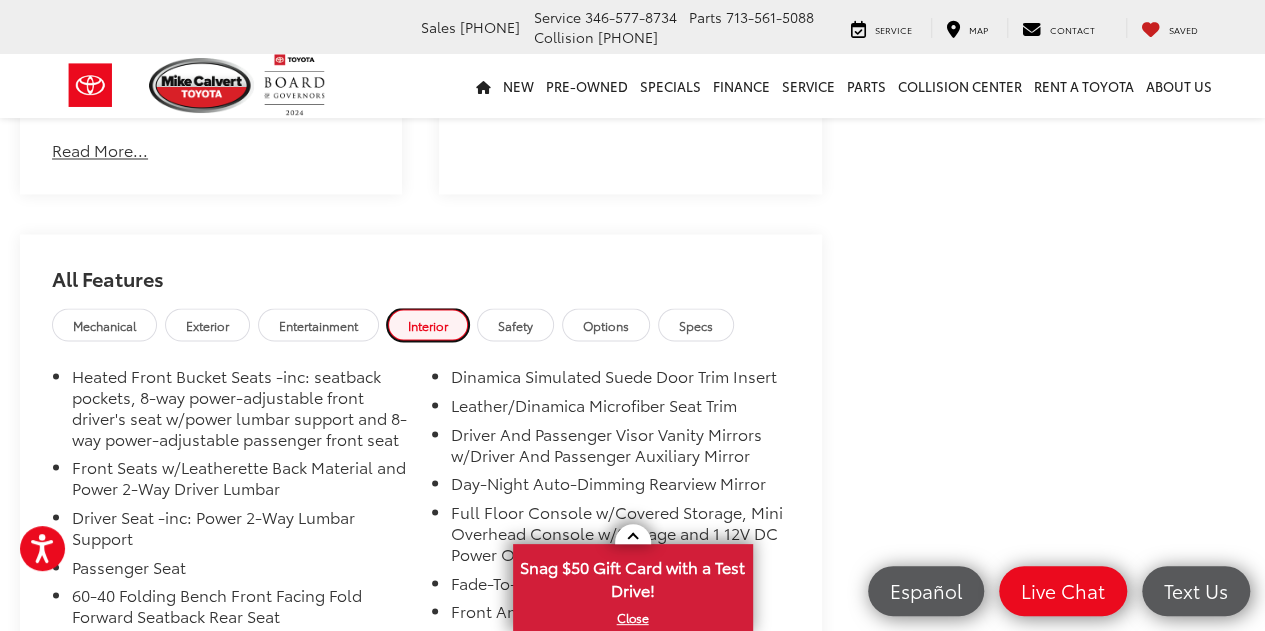 scroll, scrollTop: 1726, scrollLeft: 0, axis: vertical 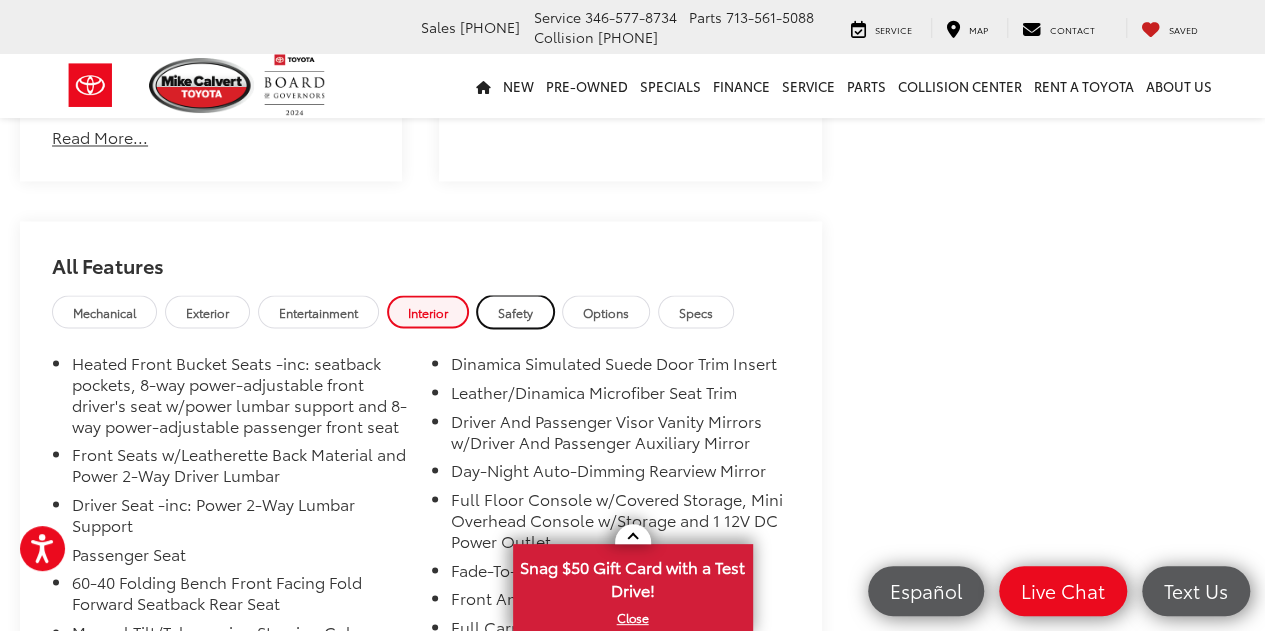 click on "Safety" at bounding box center (515, 311) 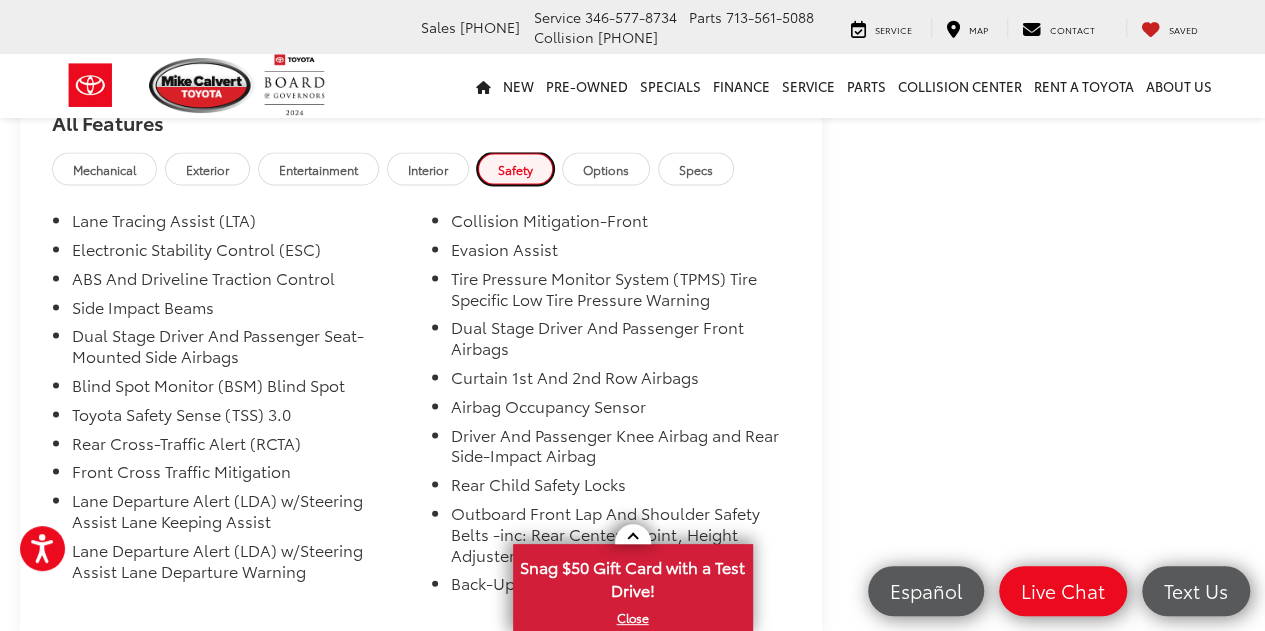 scroll, scrollTop: 1753, scrollLeft: 0, axis: vertical 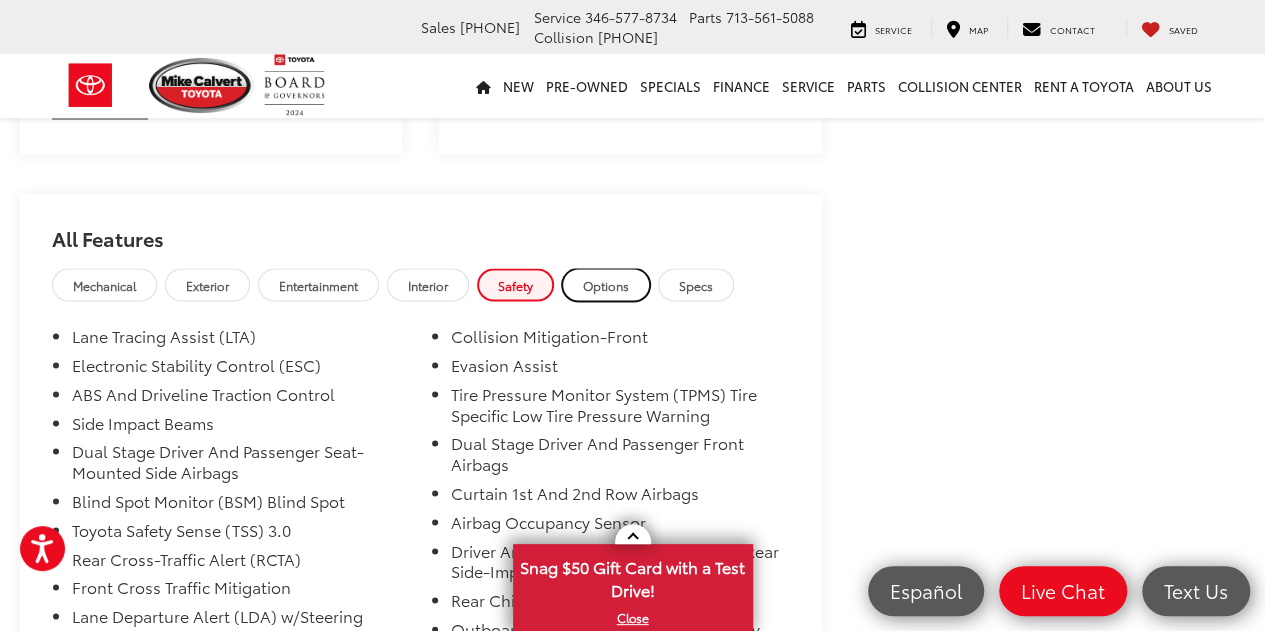 click on "Options" at bounding box center [606, 284] 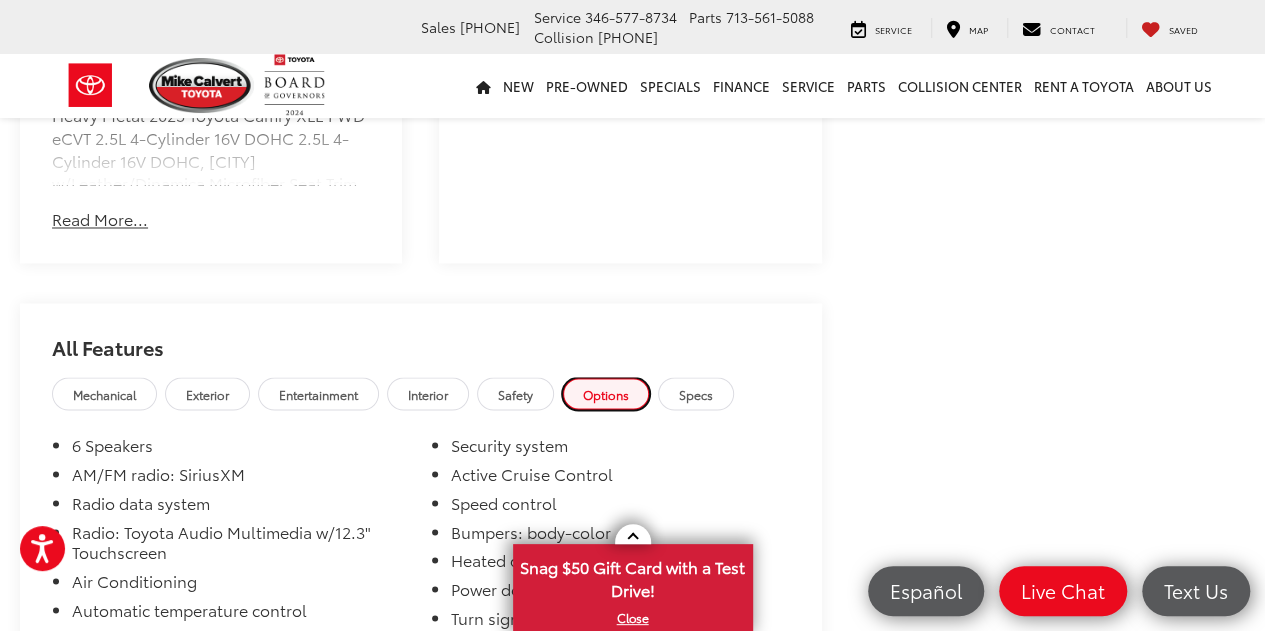 scroll, scrollTop: 1860, scrollLeft: 0, axis: vertical 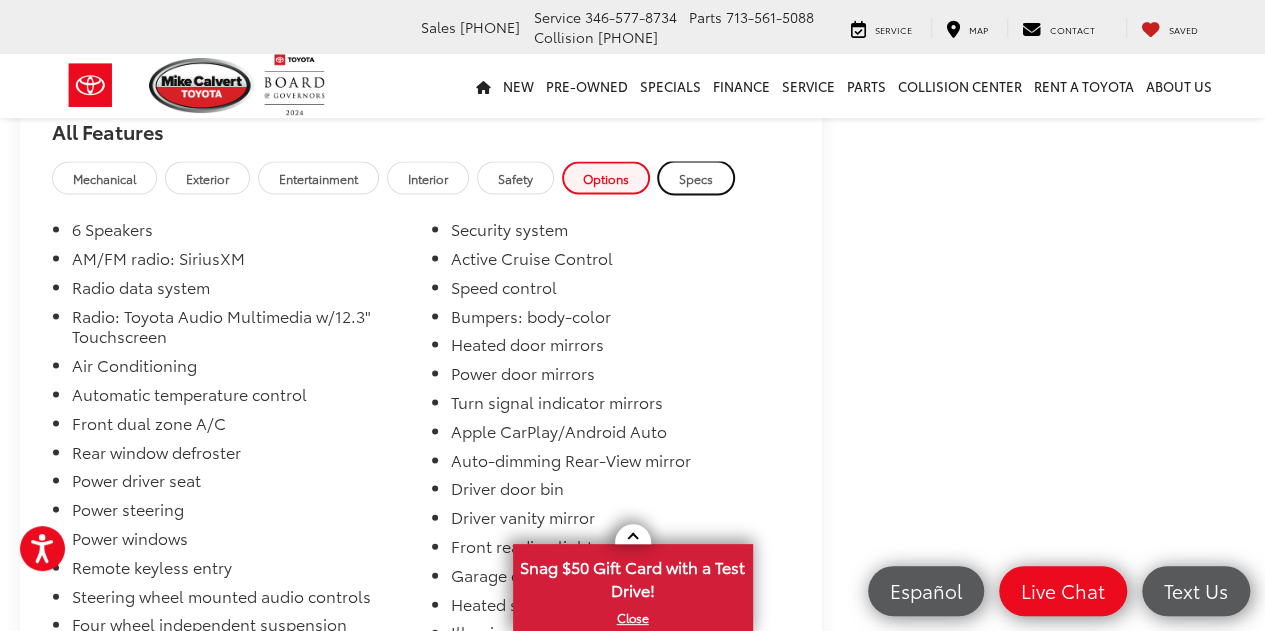 click on "Specs" at bounding box center [696, 177] 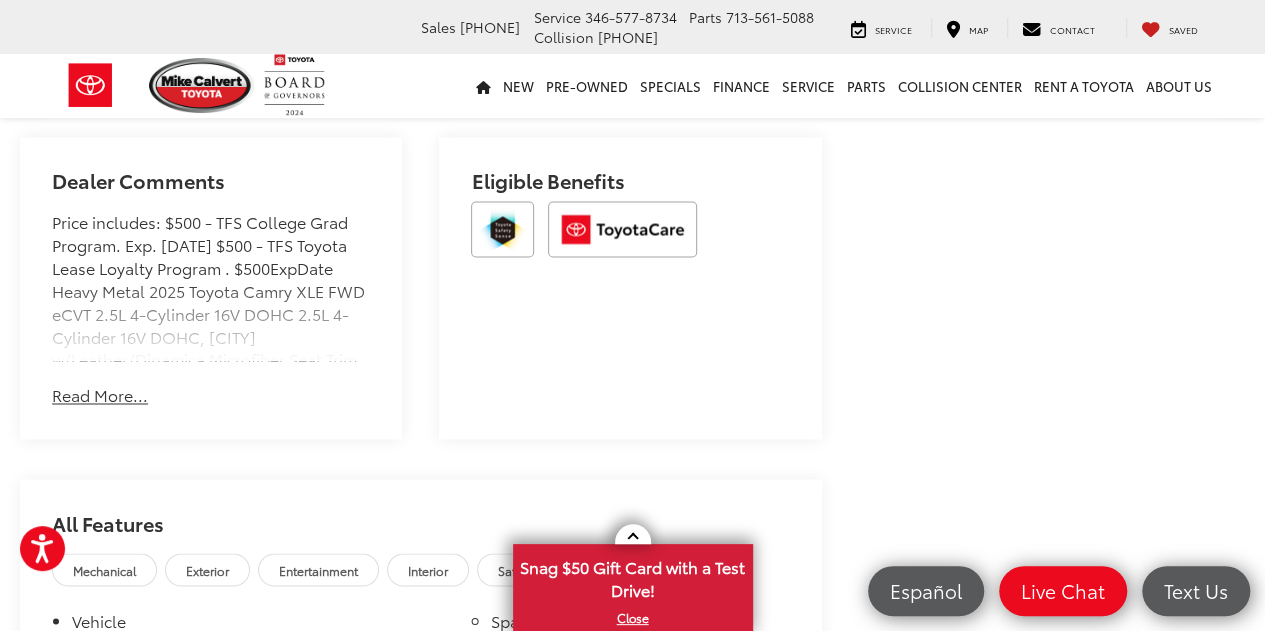 scroll, scrollTop: 1476, scrollLeft: 0, axis: vertical 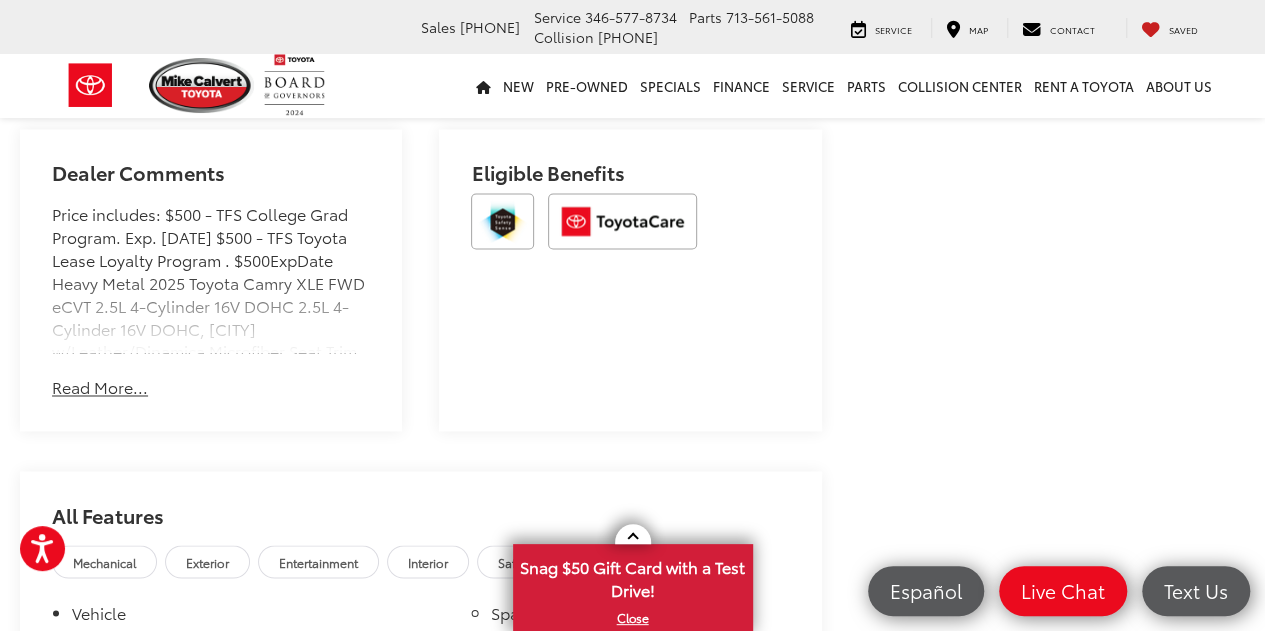 click on "Read More..." at bounding box center [100, 387] 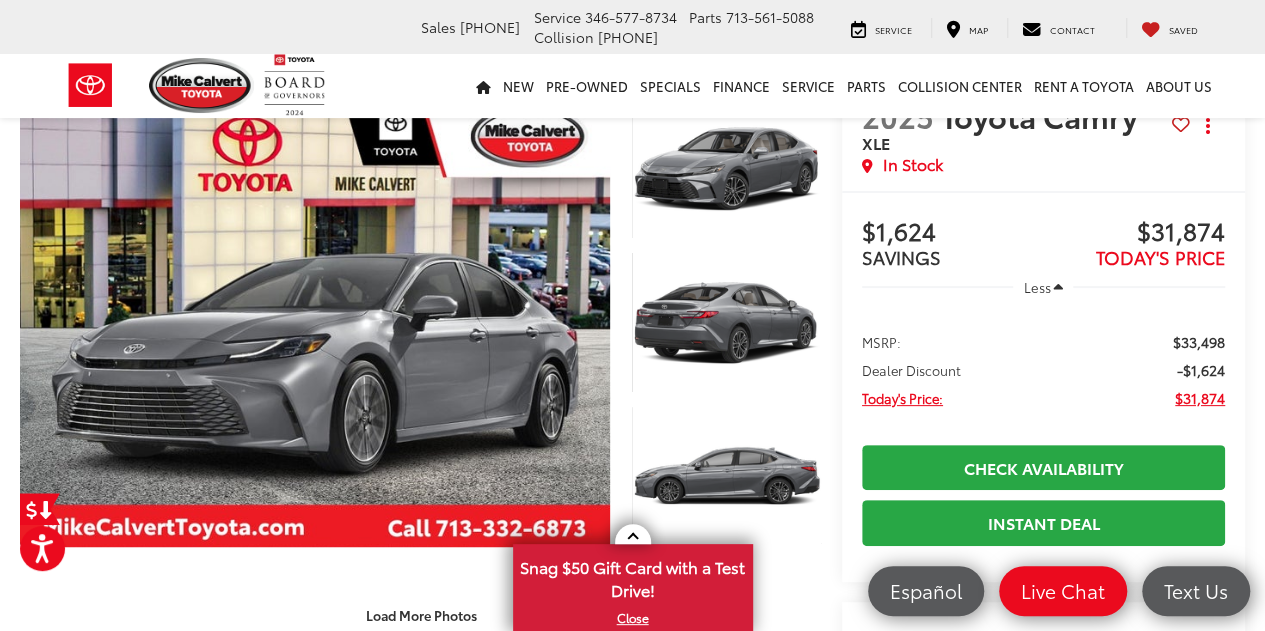 scroll, scrollTop: 81, scrollLeft: 0, axis: vertical 